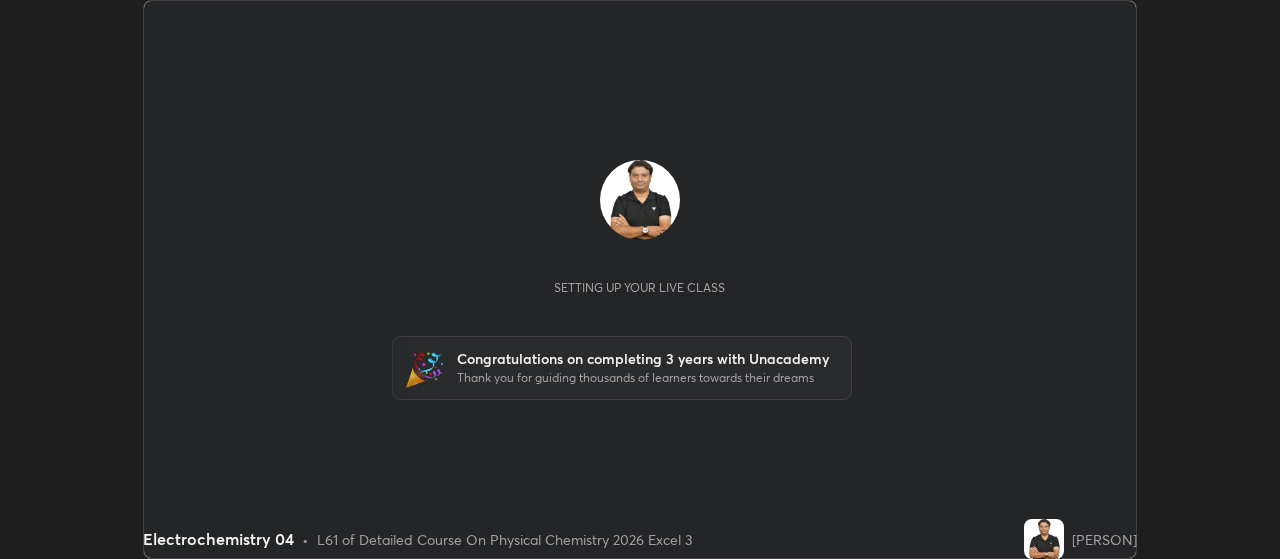 scroll, scrollTop: 0, scrollLeft: 0, axis: both 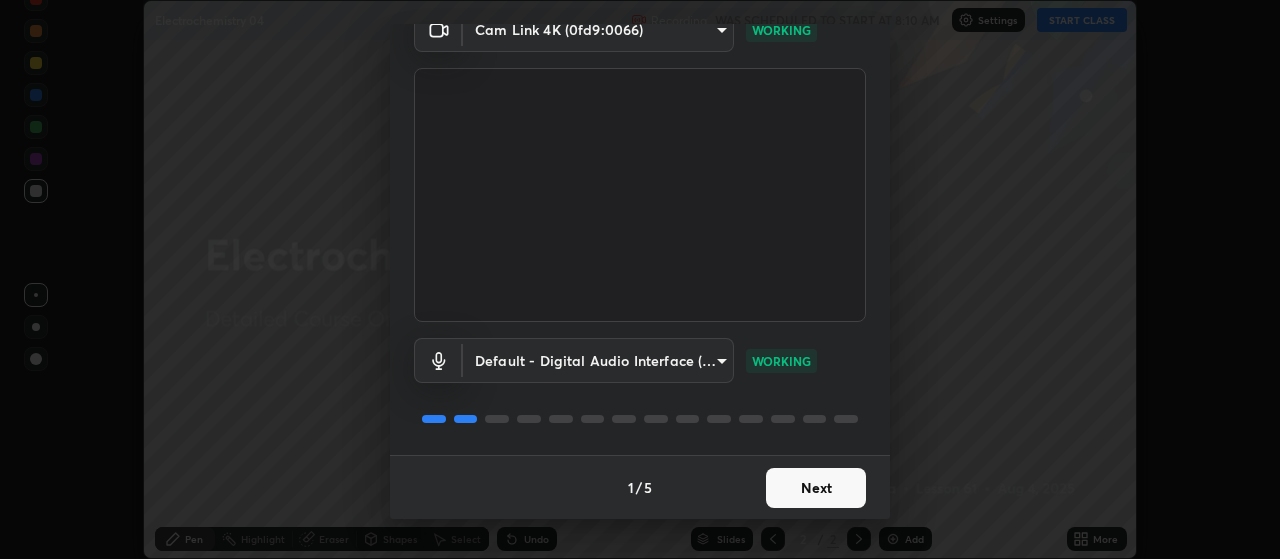 click on "Next" at bounding box center (816, 488) 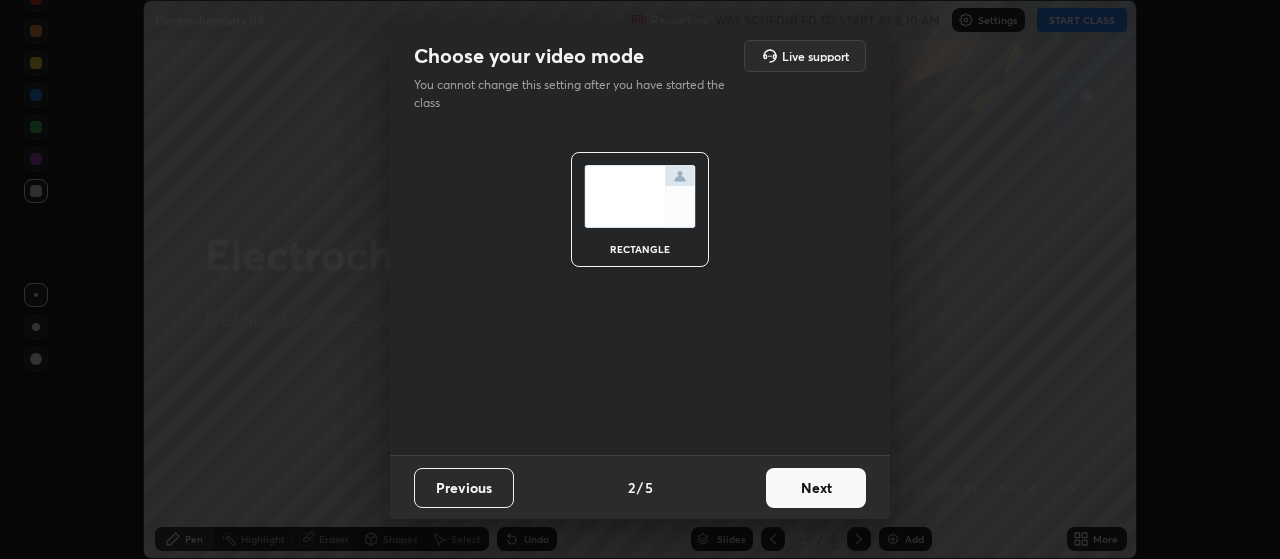 scroll, scrollTop: 0, scrollLeft: 0, axis: both 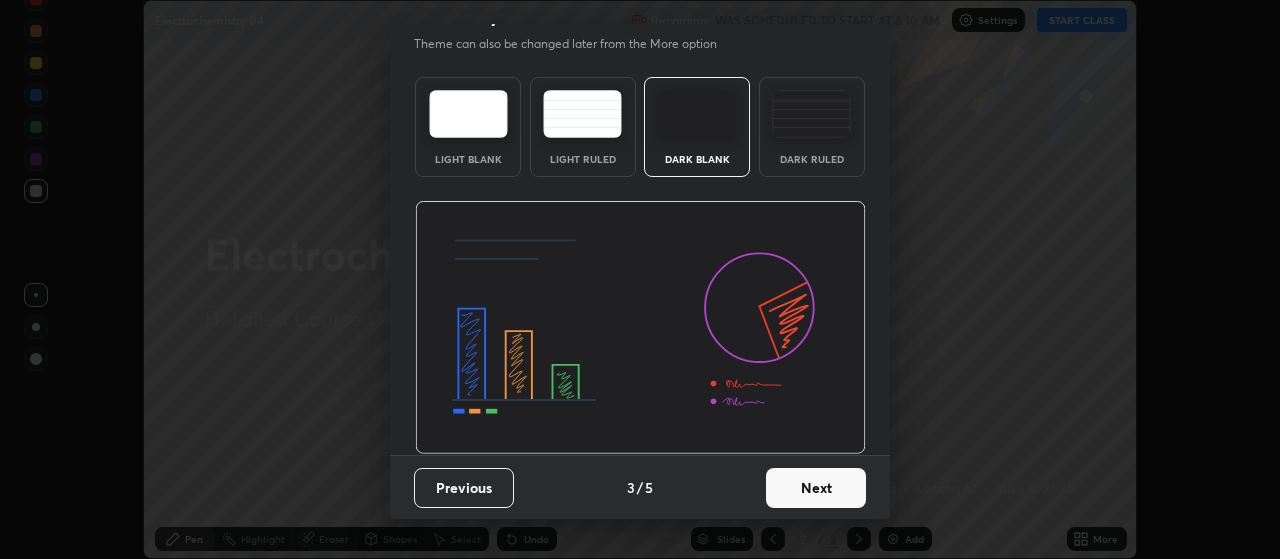 click on "Next" at bounding box center (816, 488) 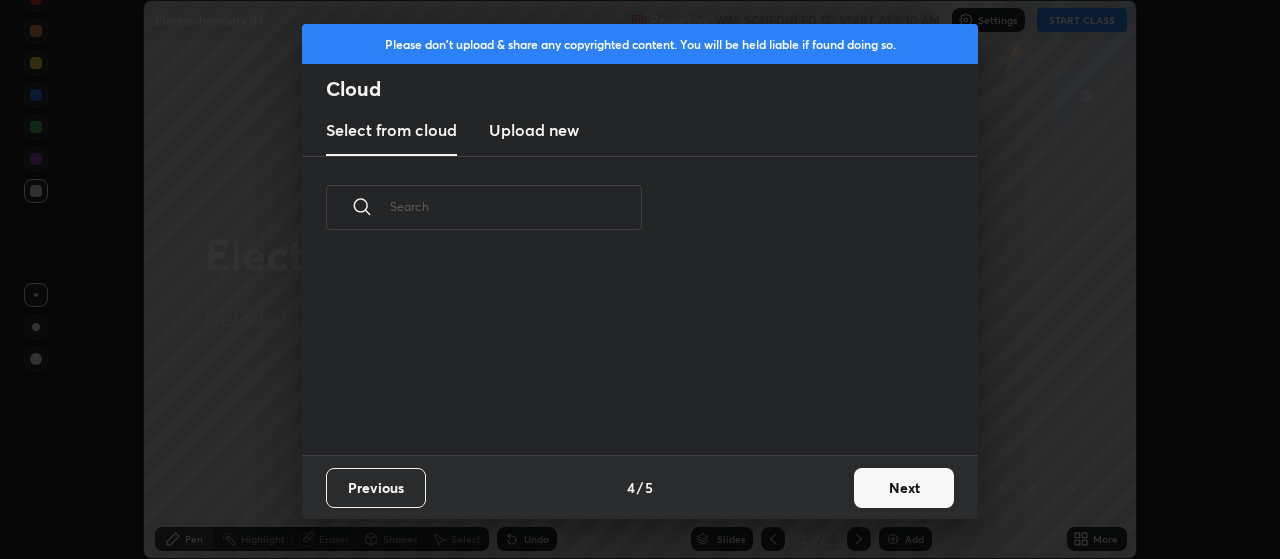 scroll, scrollTop: 0, scrollLeft: 0, axis: both 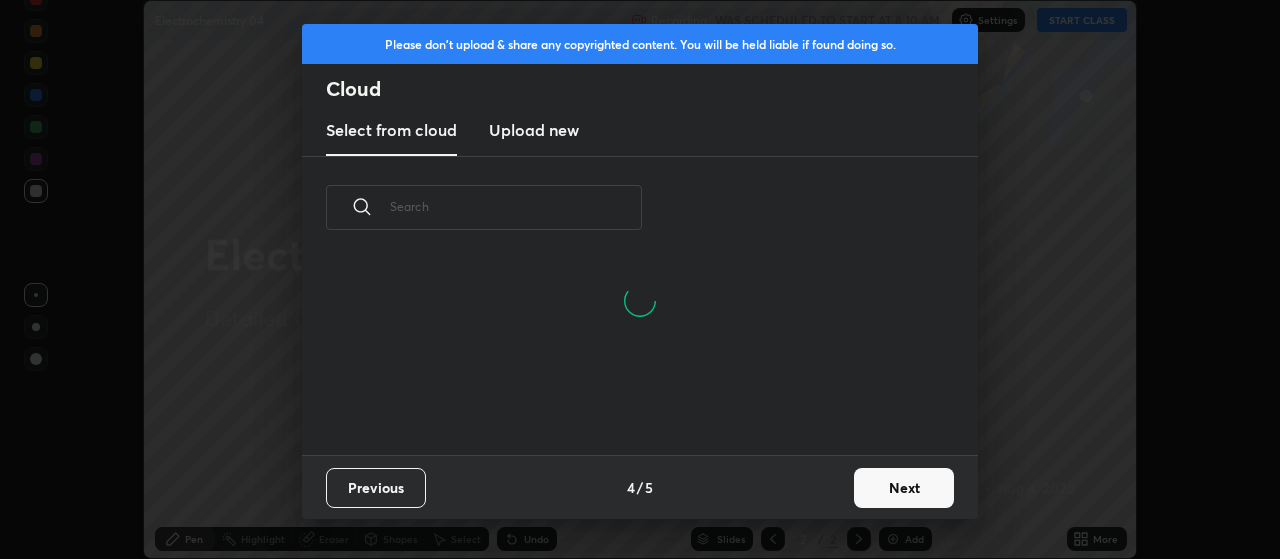 click on "Next" at bounding box center (904, 488) 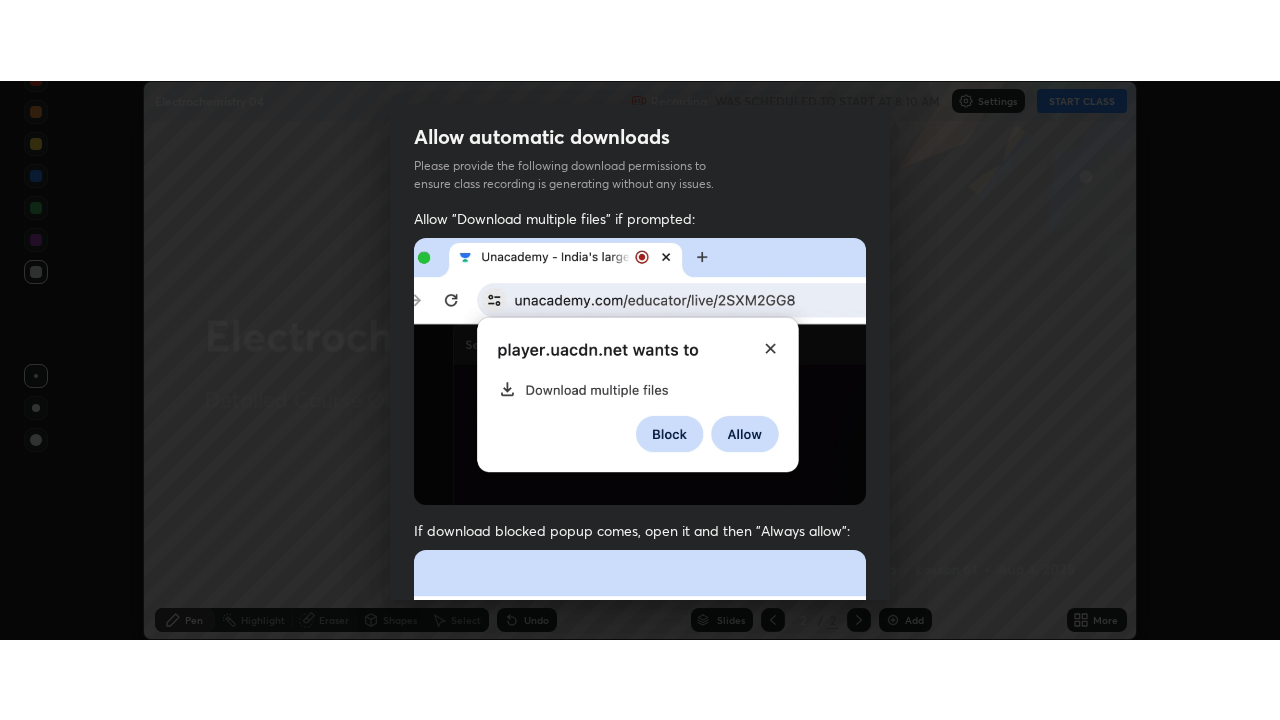 scroll, scrollTop: 505, scrollLeft: 0, axis: vertical 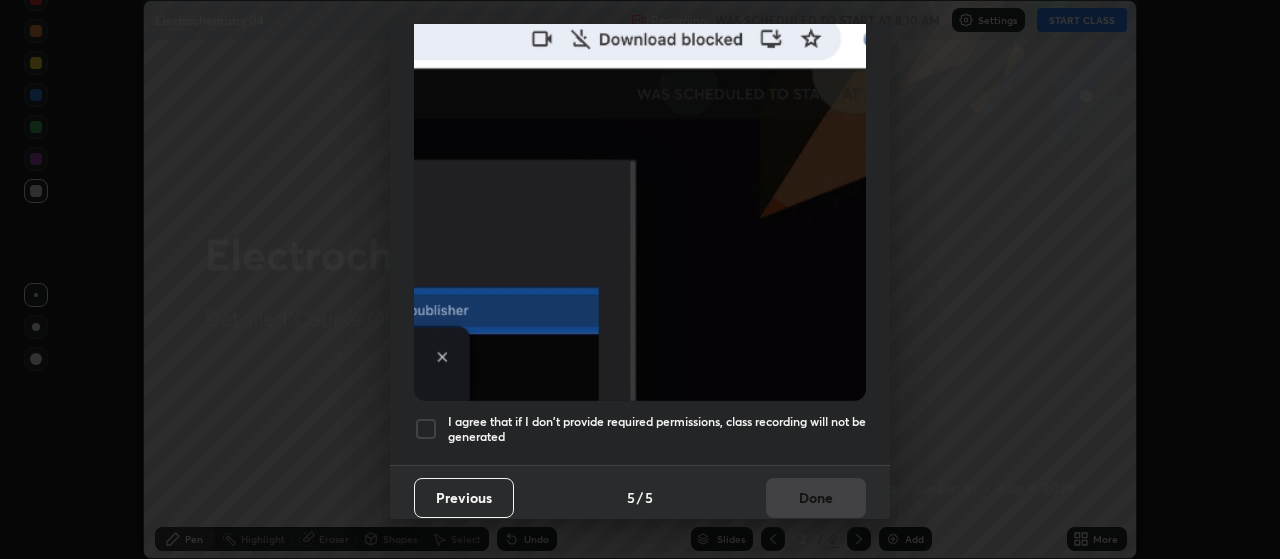 click on "I agree that if I don't provide required permissions, class recording will not be generated" at bounding box center [640, 429] 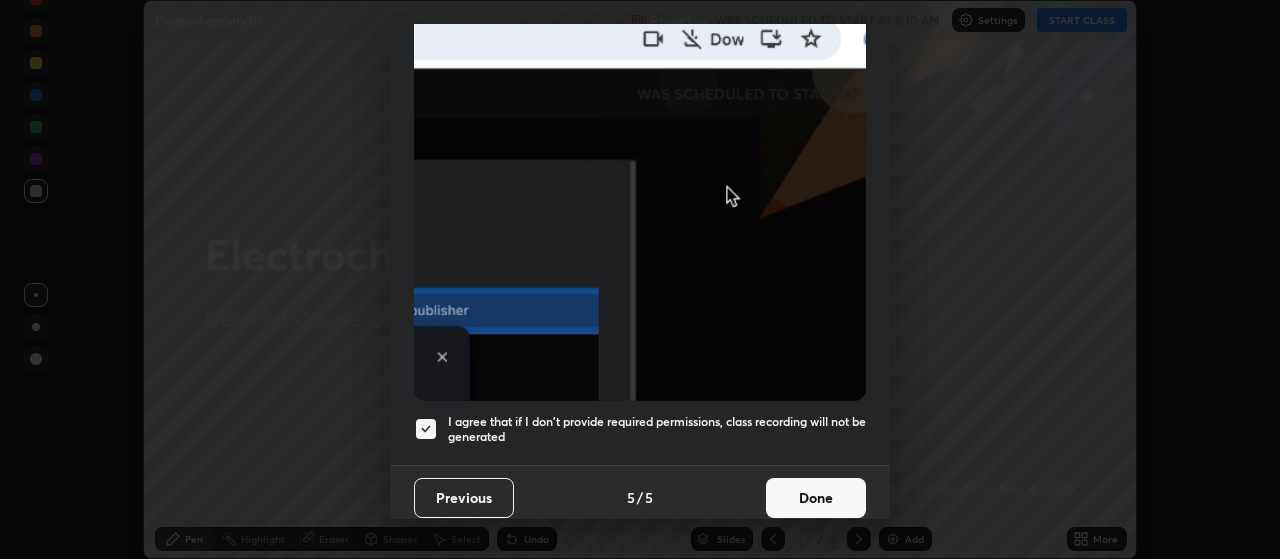 click on "Done" at bounding box center [816, 498] 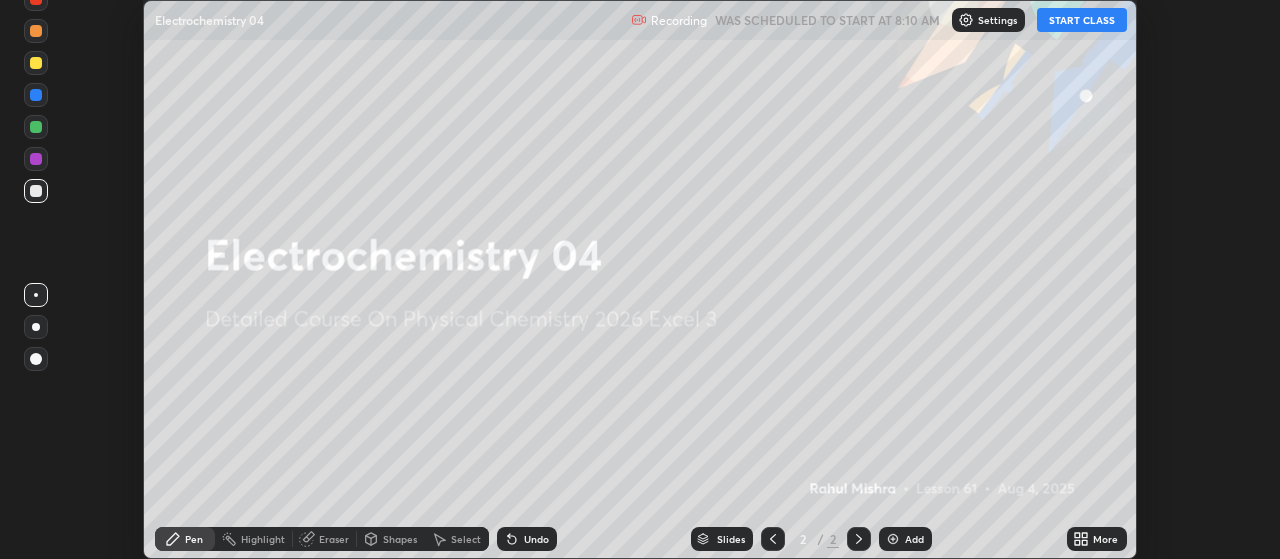 click on "START CLASS" at bounding box center [1082, 20] 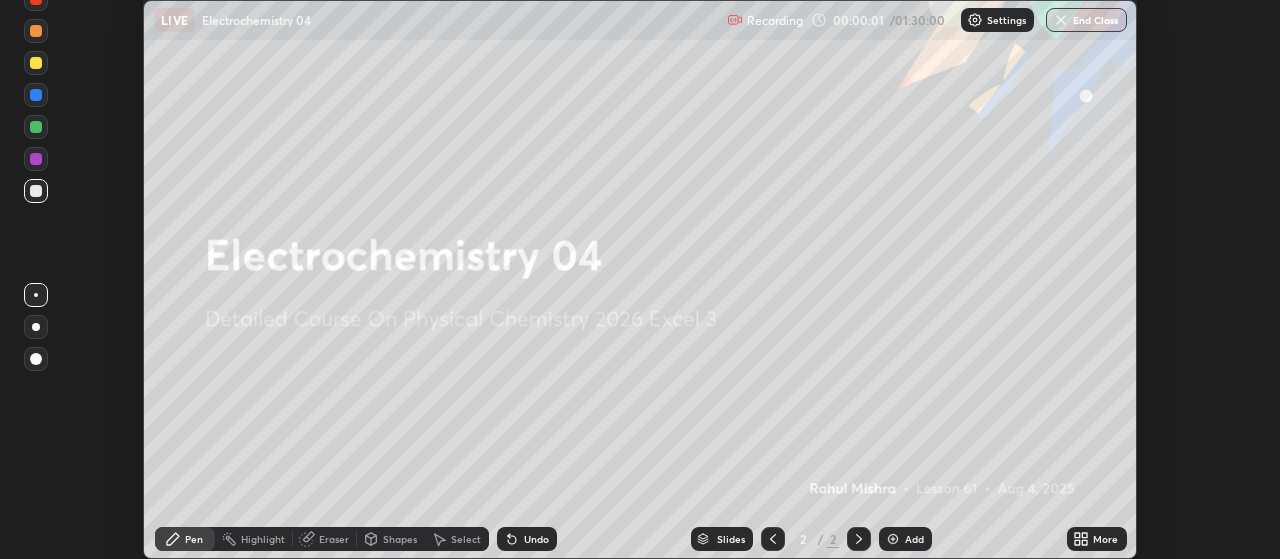 click 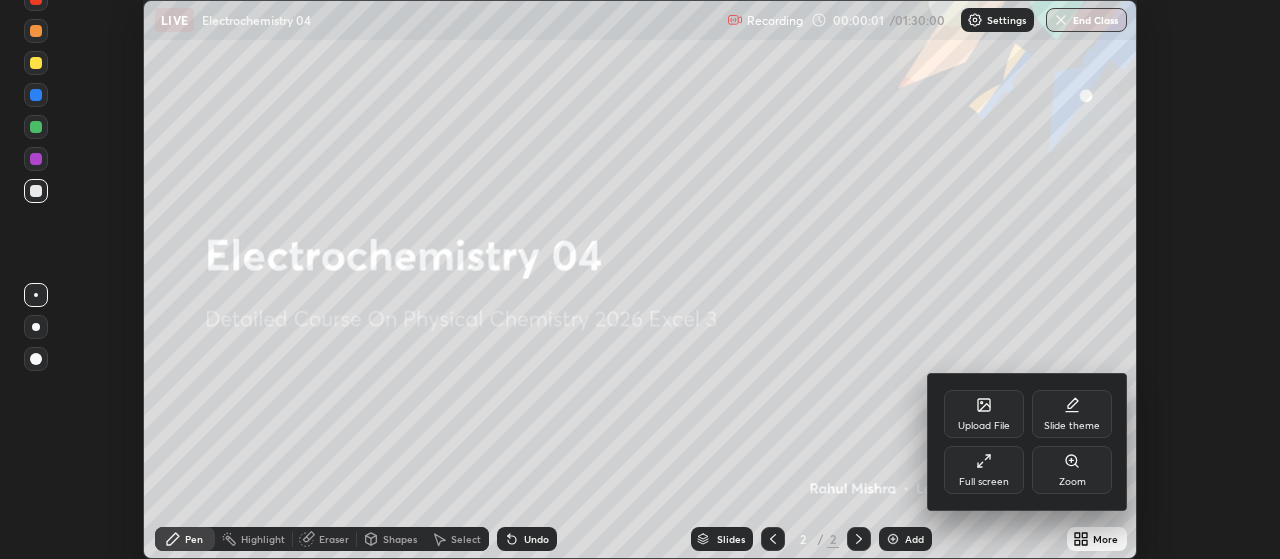 click on "Full screen" at bounding box center [984, 470] 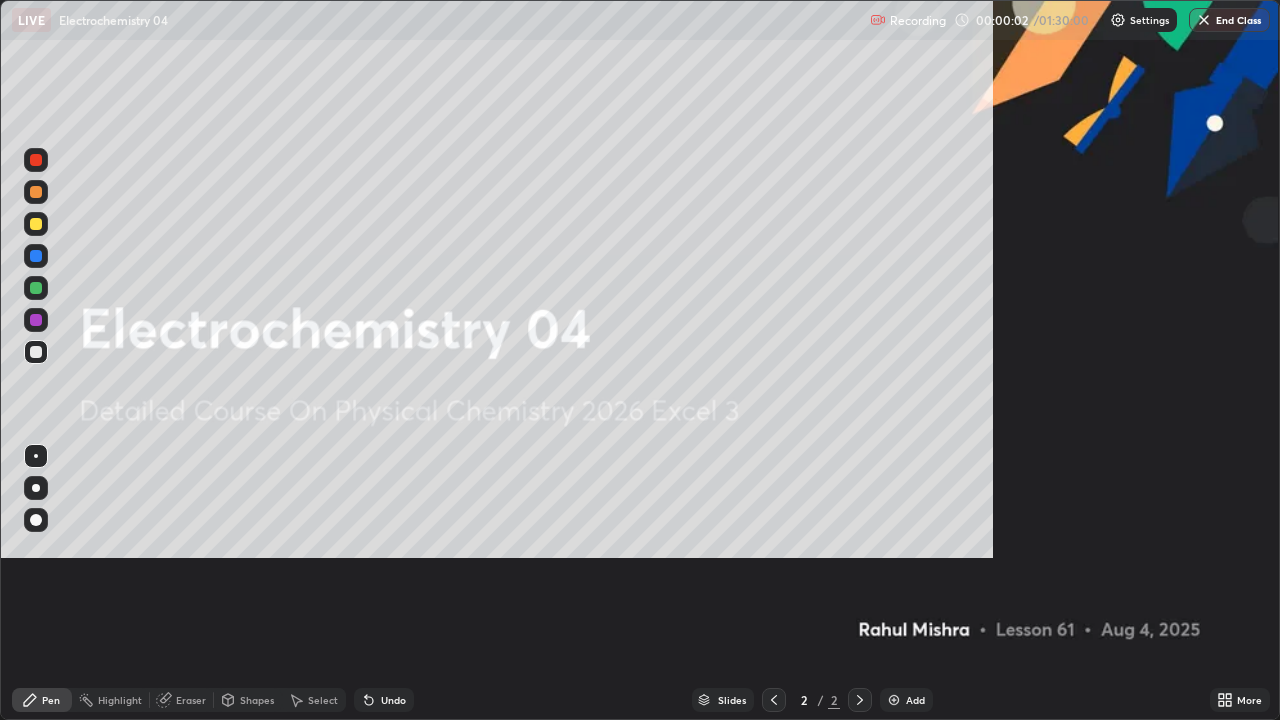 scroll, scrollTop: 99280, scrollLeft: 98720, axis: both 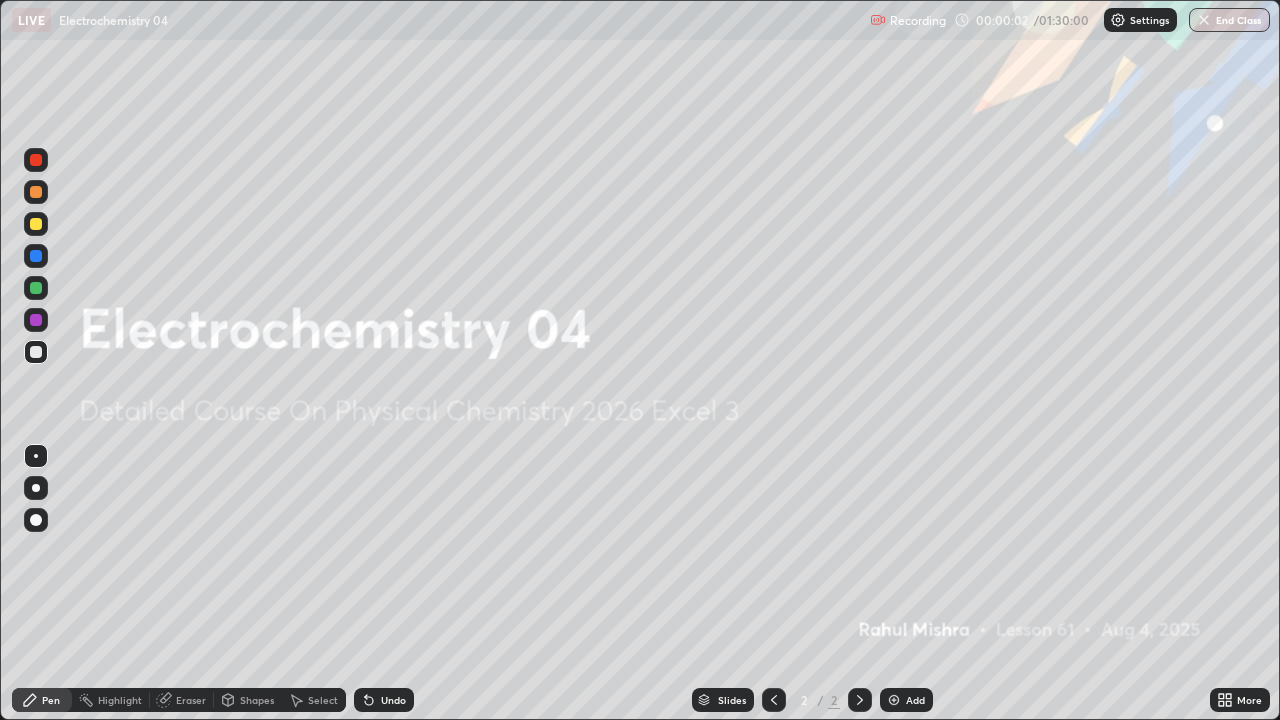 click at bounding box center (894, 700) 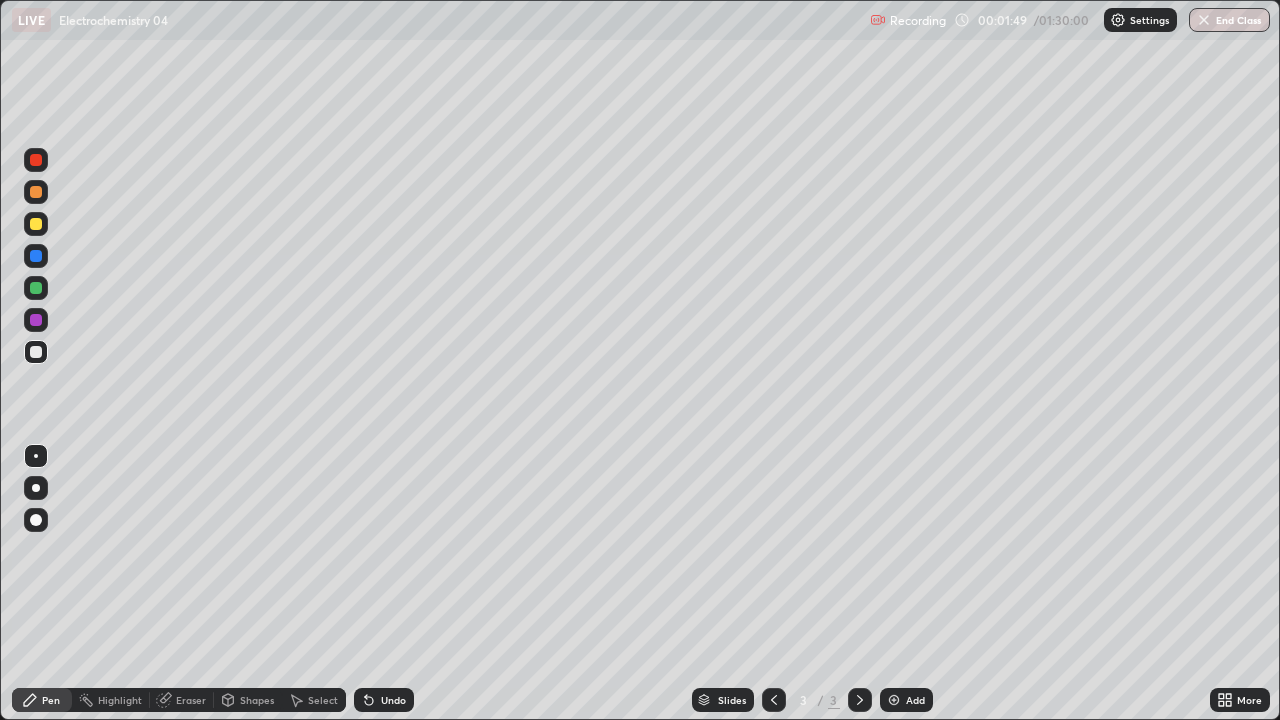 click on "Undo" at bounding box center [384, 700] 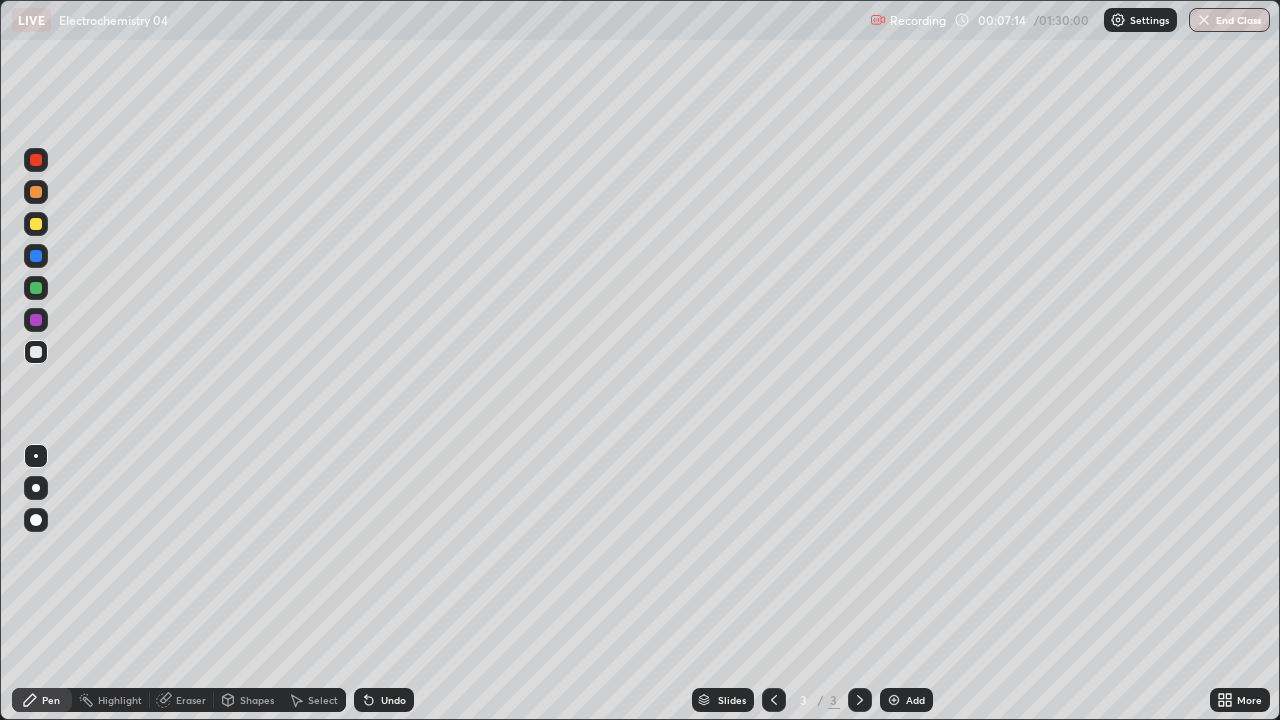 click on "Add" at bounding box center [915, 700] 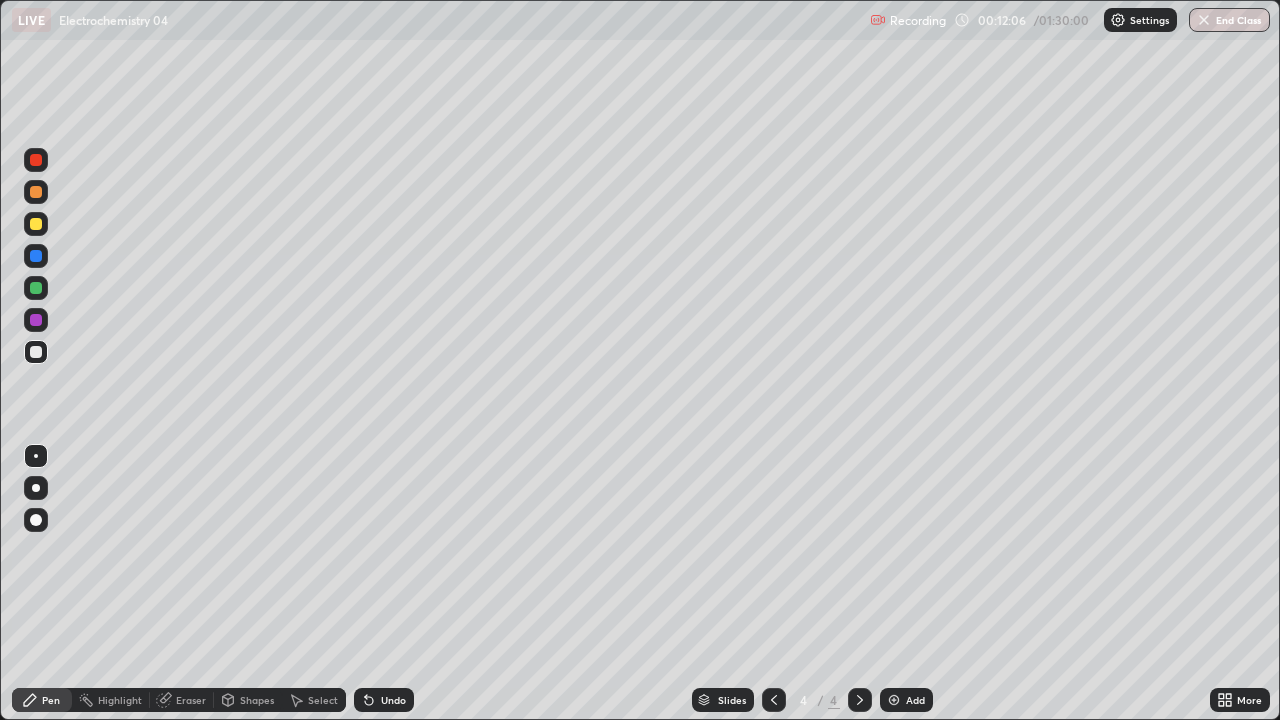 click on "Add" at bounding box center (906, 700) 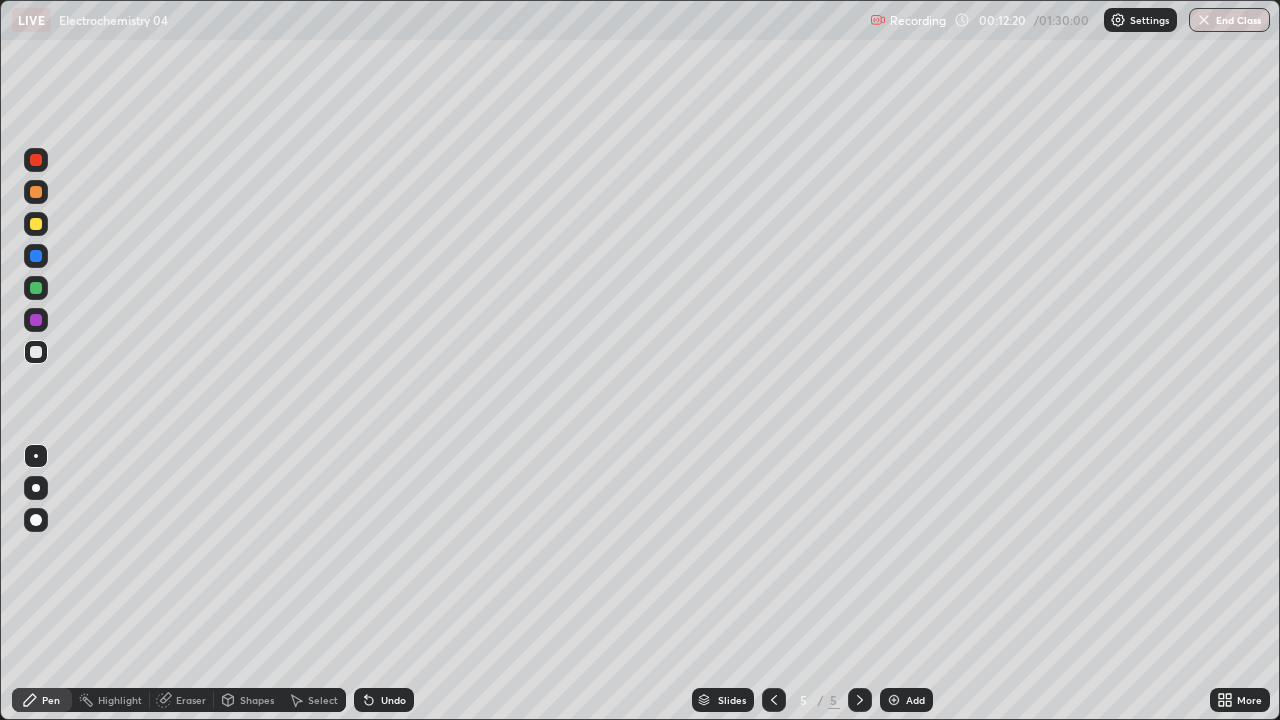 click 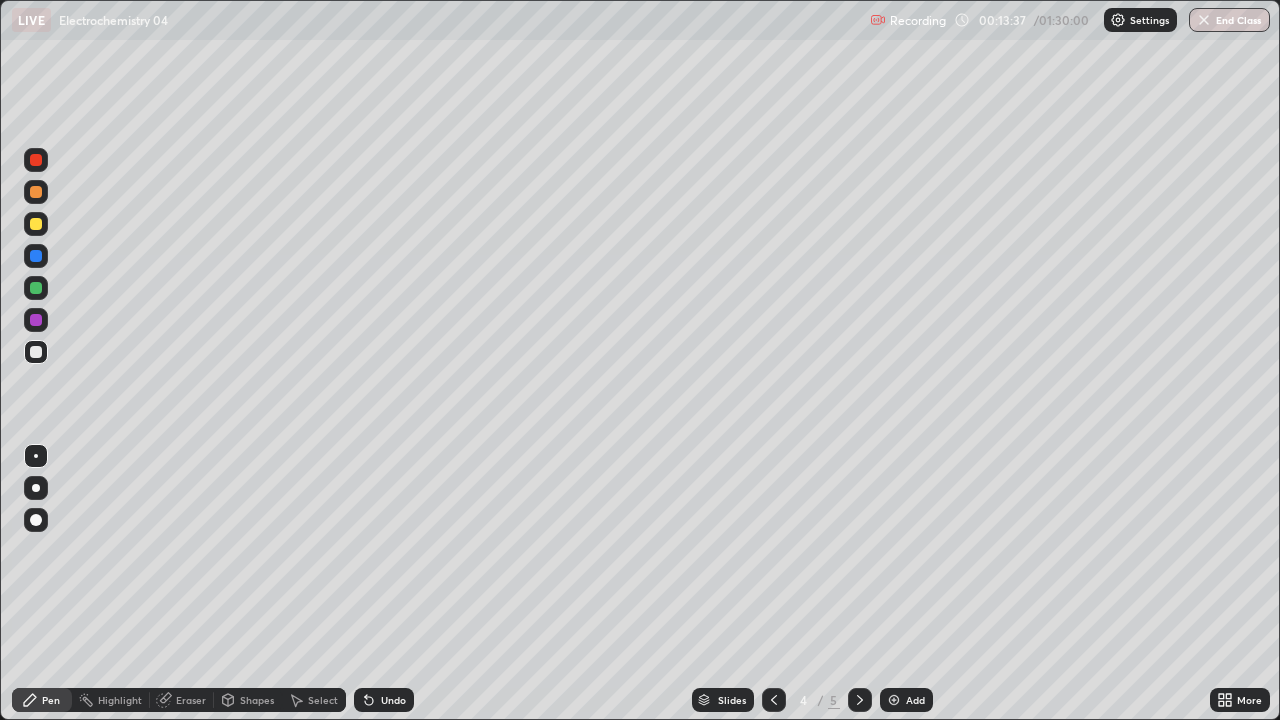click 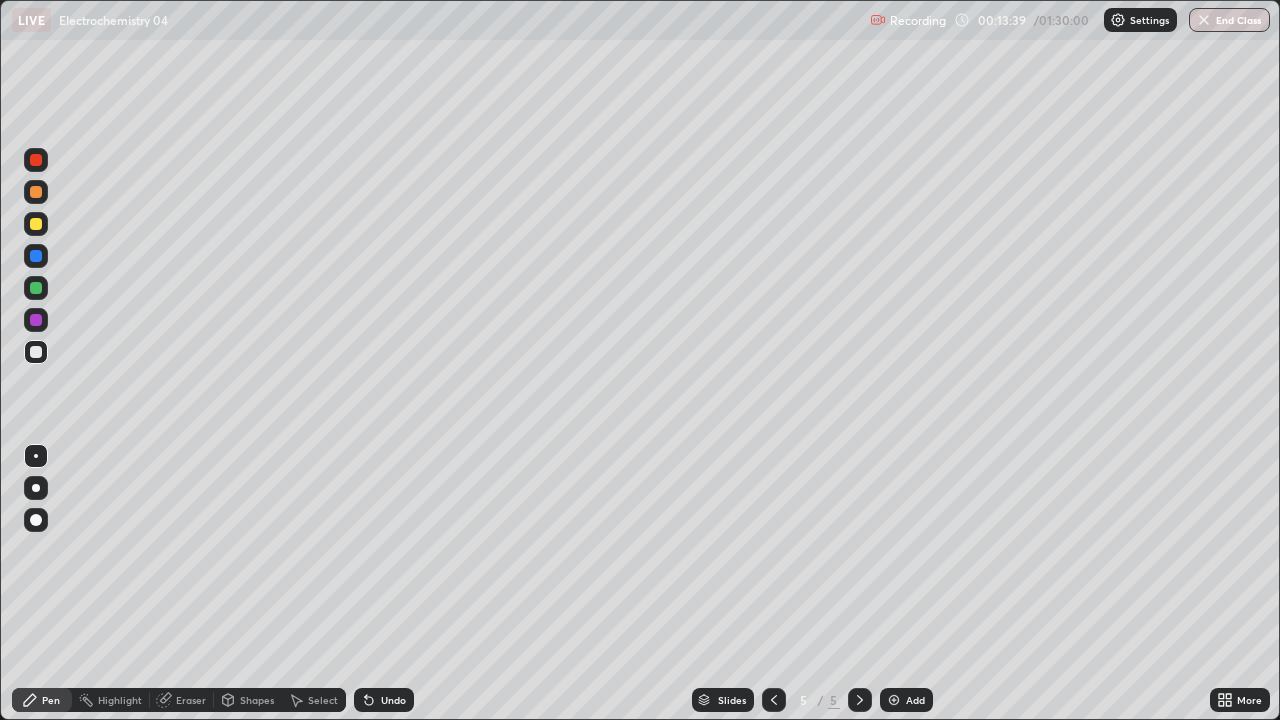 click at bounding box center (36, 224) 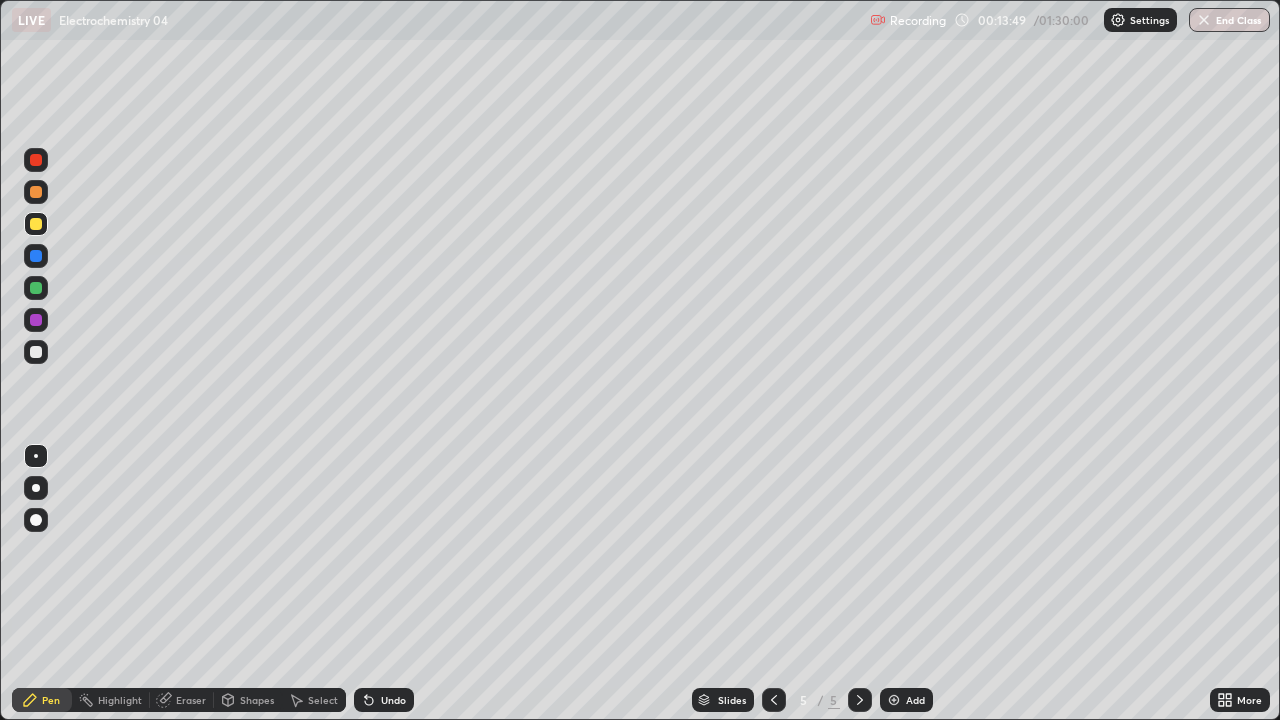 click at bounding box center (36, 352) 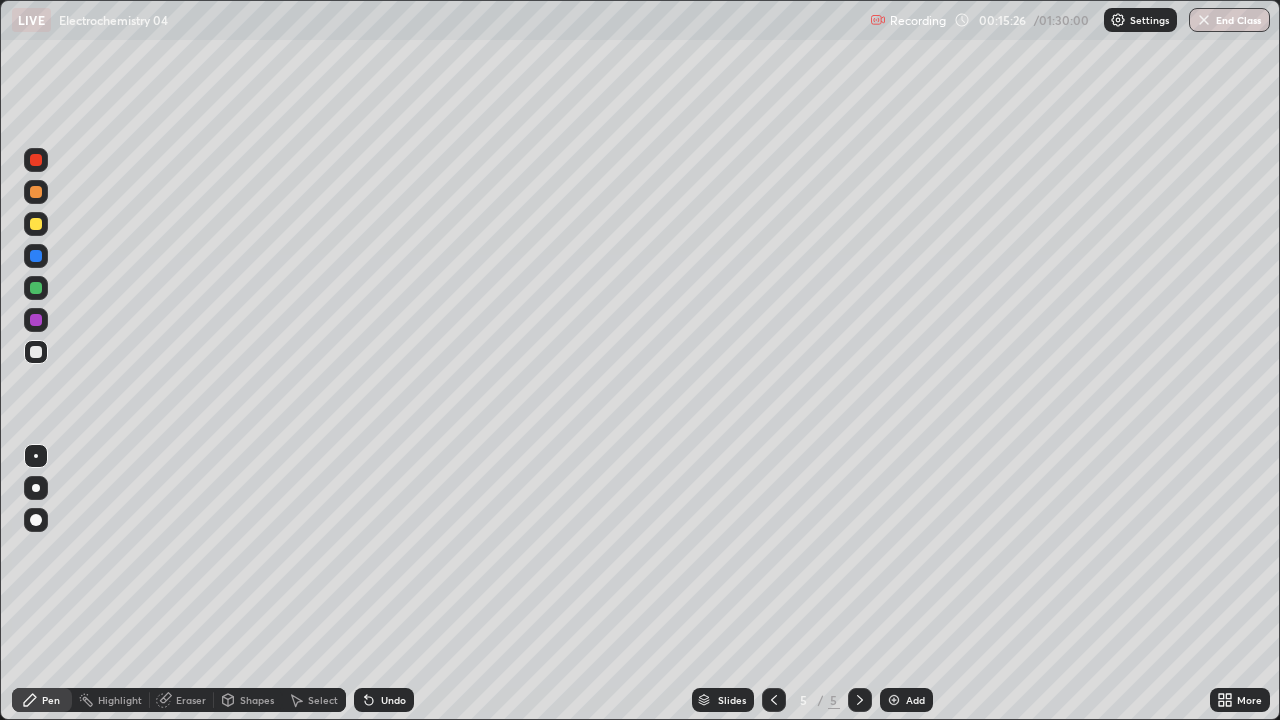click on "Eraser" at bounding box center [191, 700] 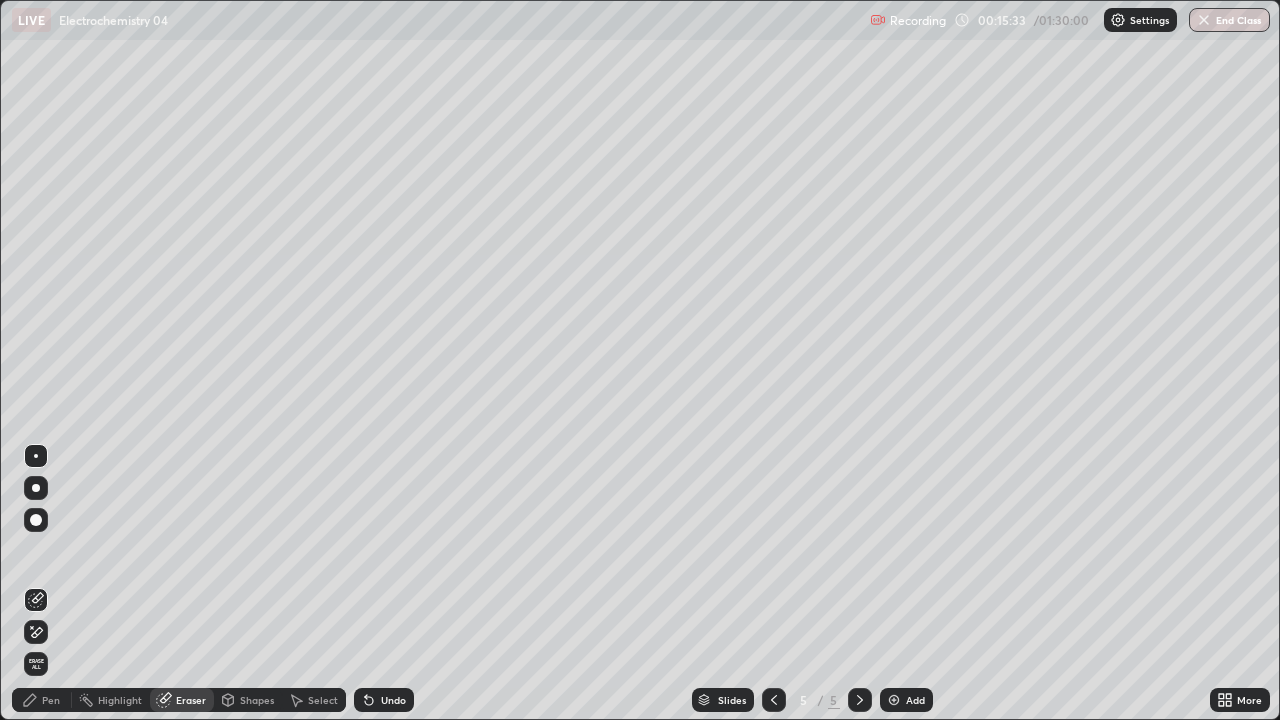click on "Pen" at bounding box center [51, 700] 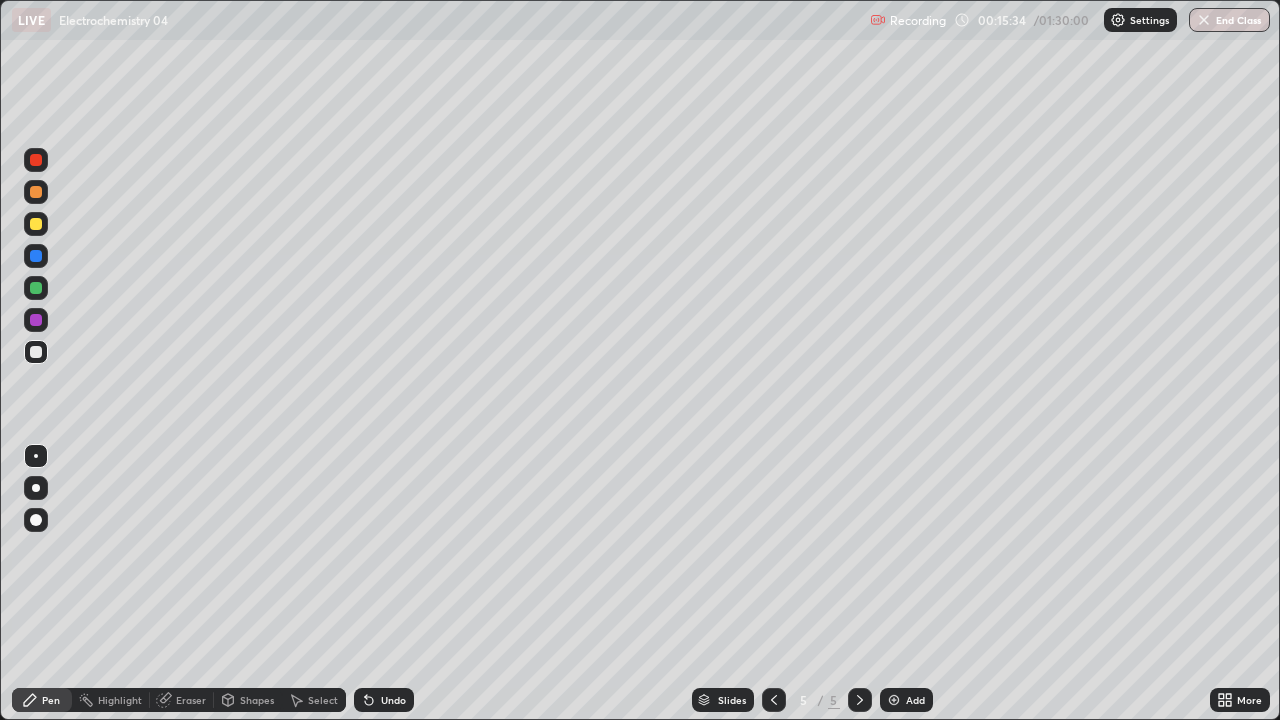 click at bounding box center [36, 288] 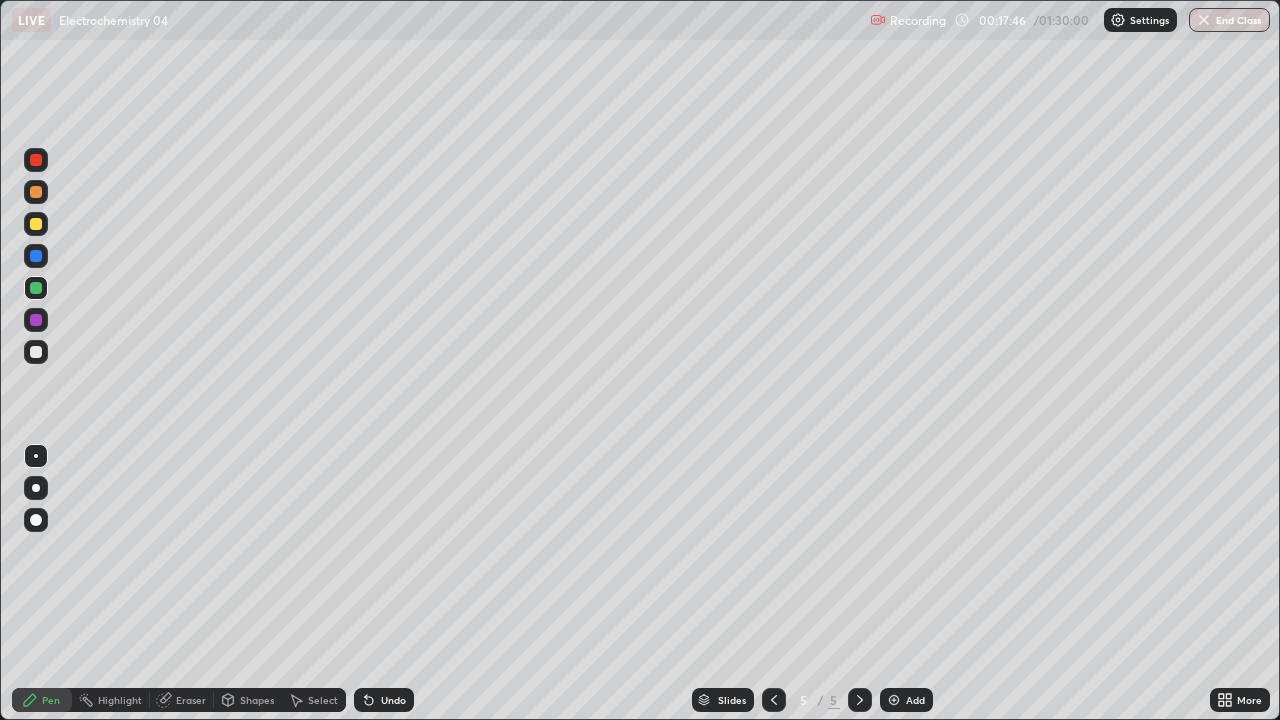 click on "Eraser" at bounding box center (191, 700) 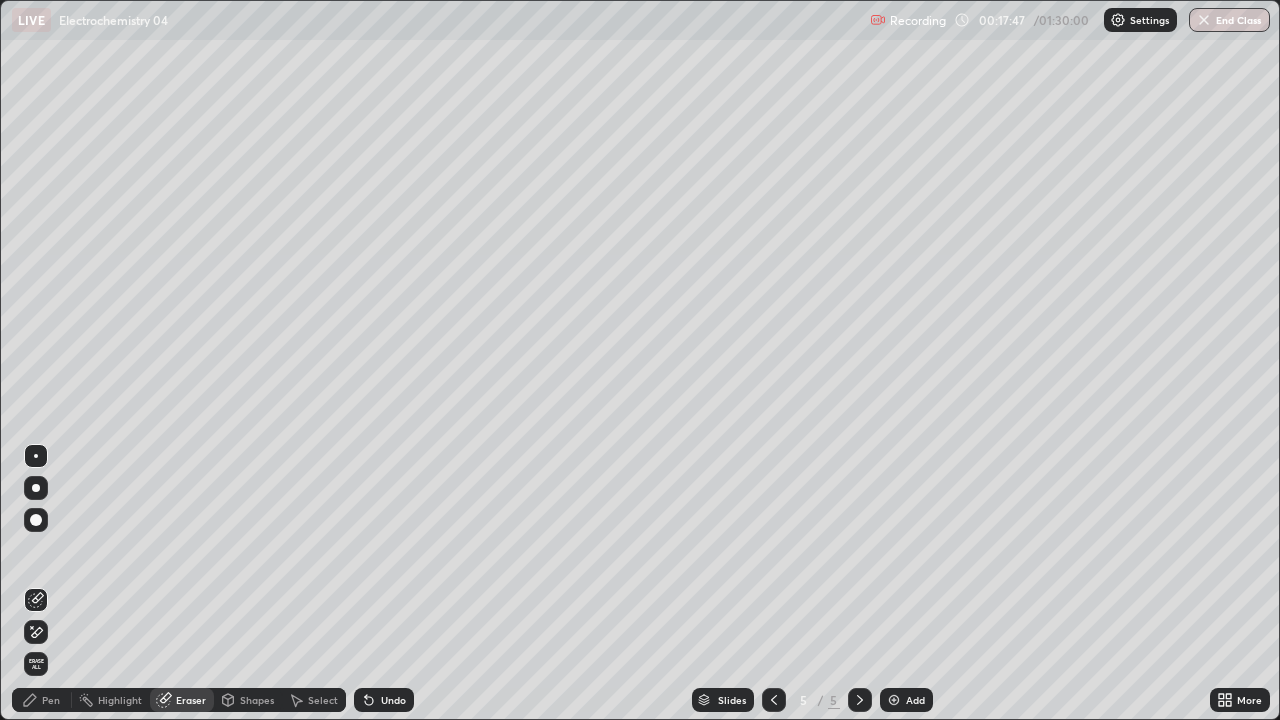 click 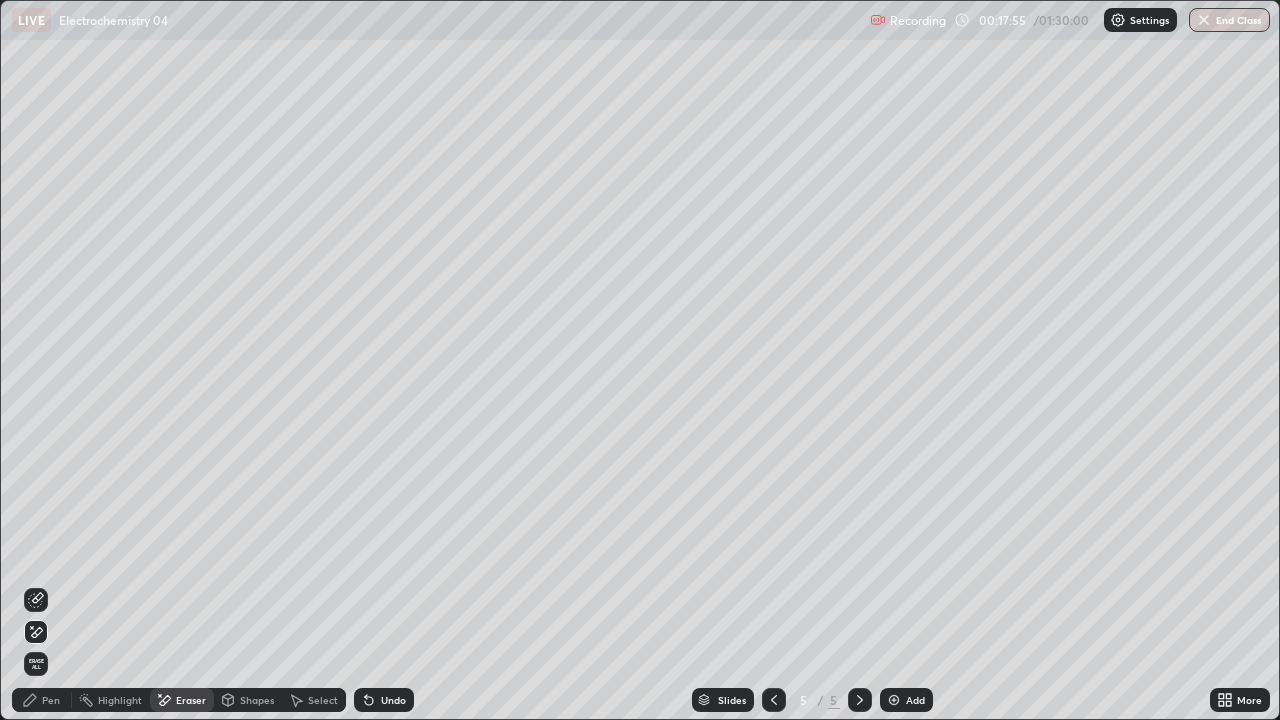 click on "Pen" at bounding box center [51, 700] 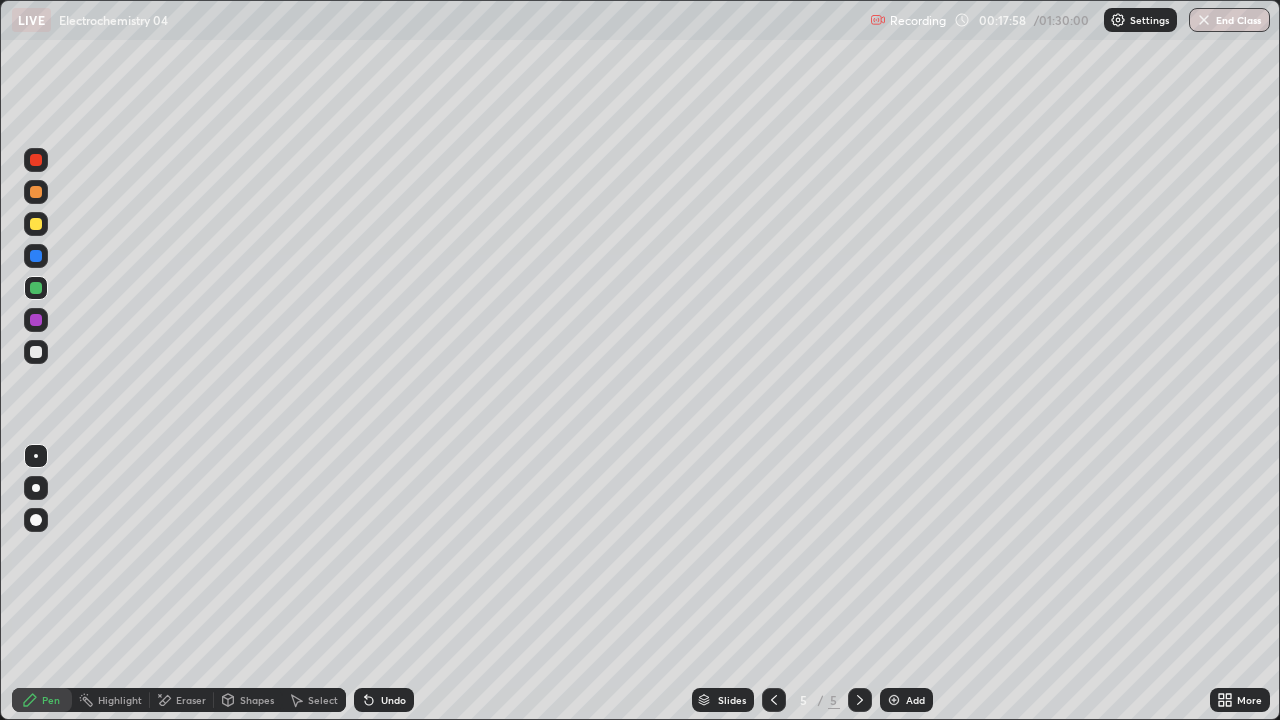 click at bounding box center (36, 224) 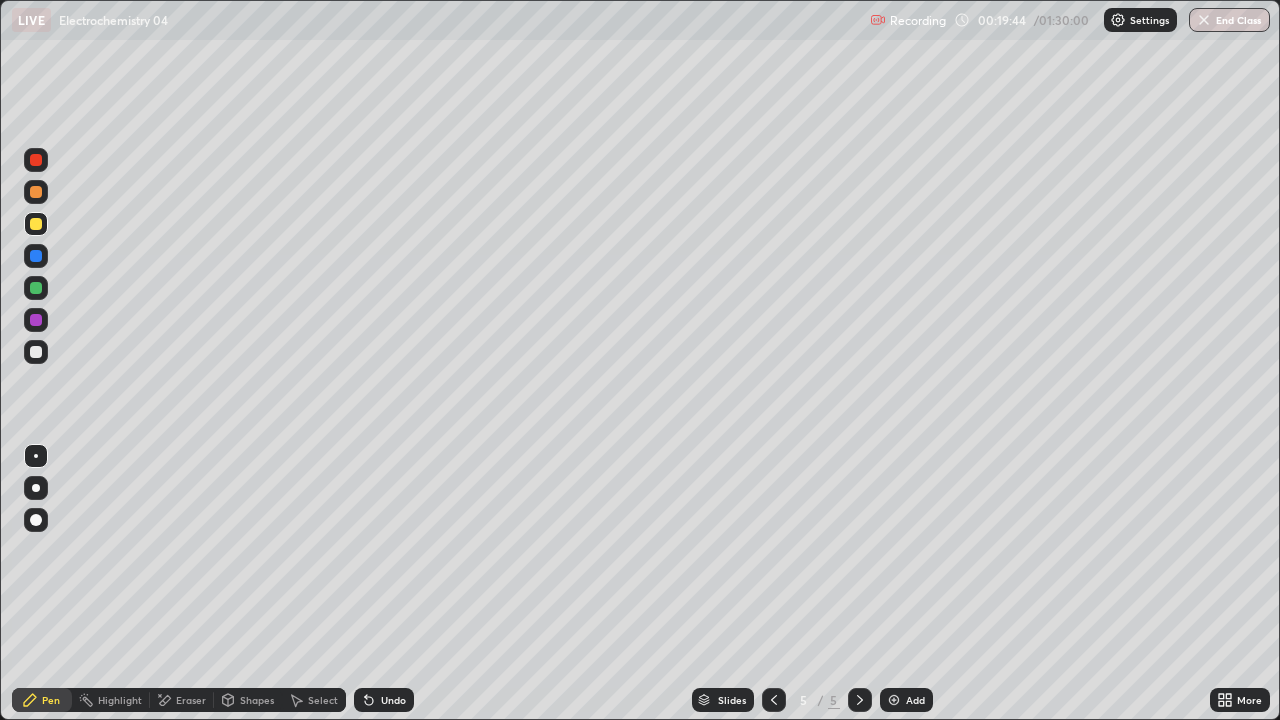 click at bounding box center [36, 352] 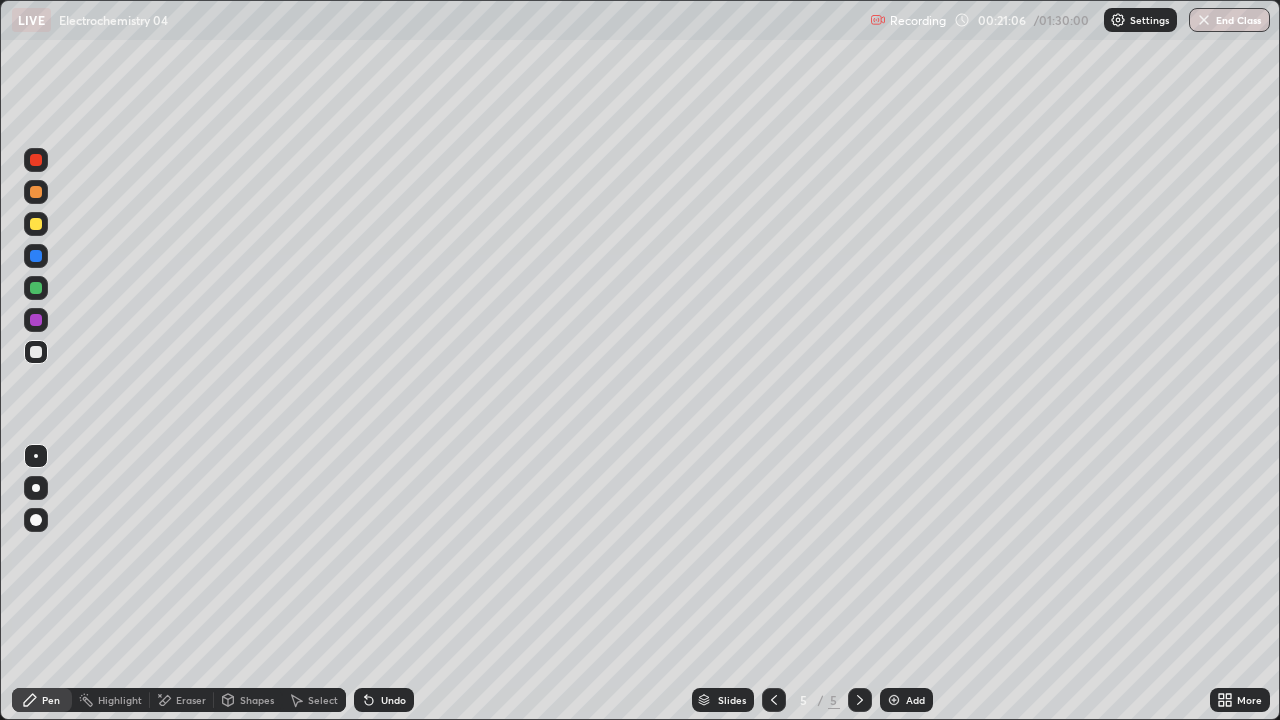 click at bounding box center [36, 256] 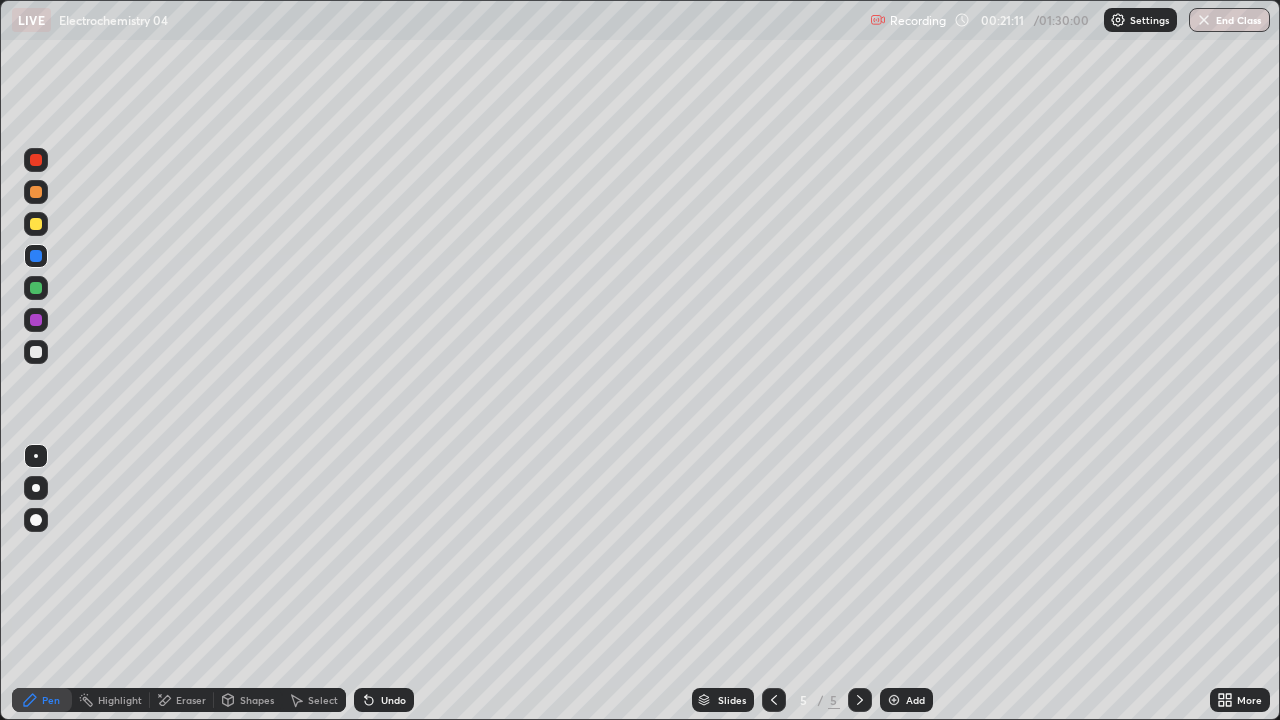 click on "Undo" at bounding box center [393, 700] 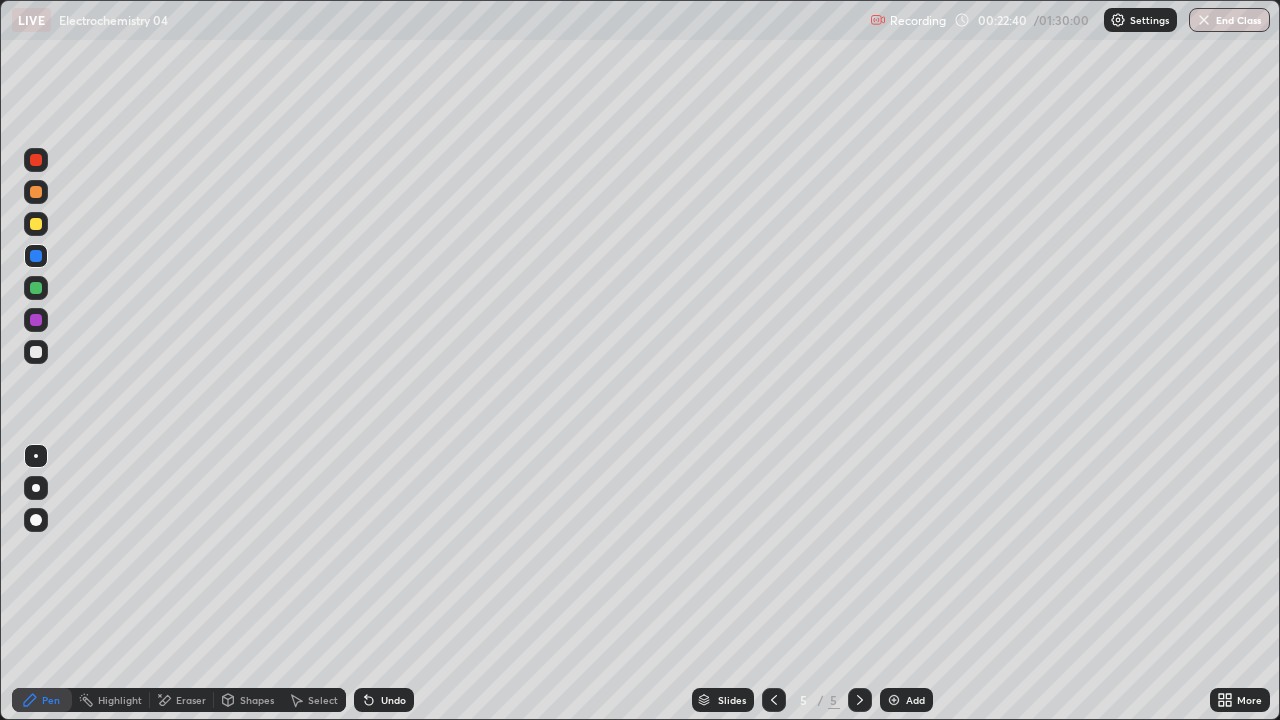 click at bounding box center (36, 224) 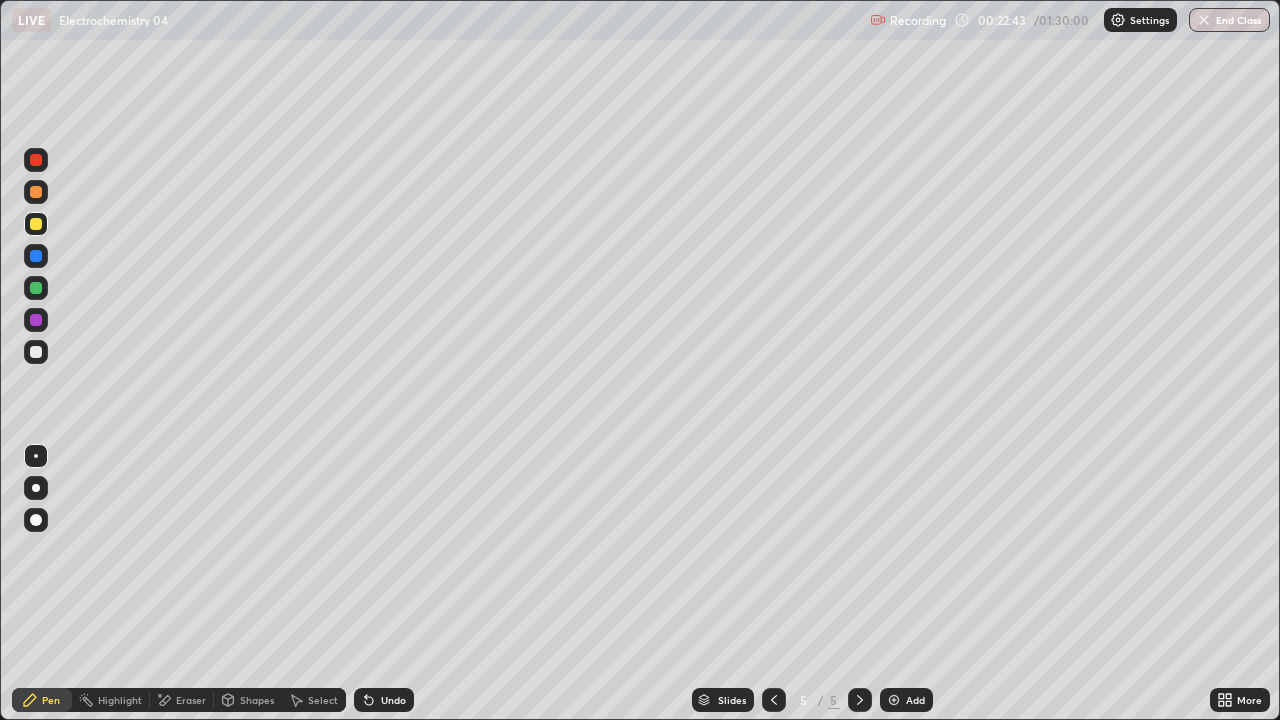 click on "Undo" at bounding box center (393, 700) 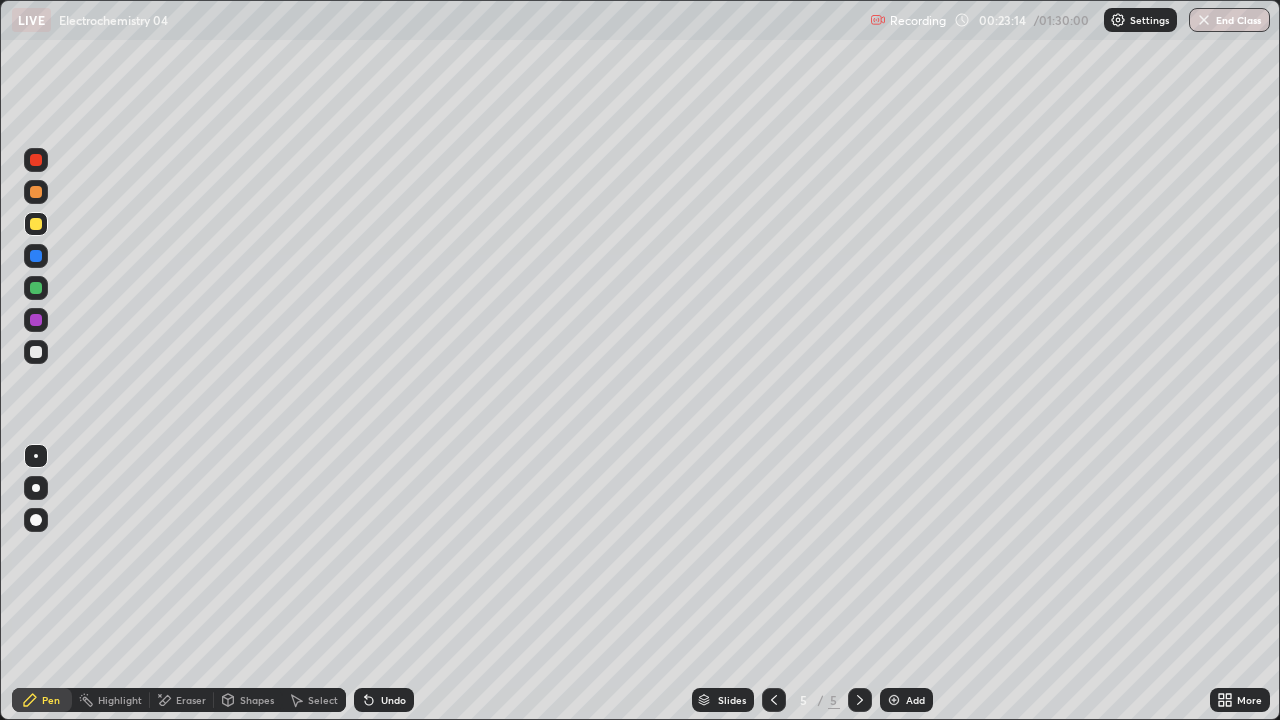 click at bounding box center (36, 288) 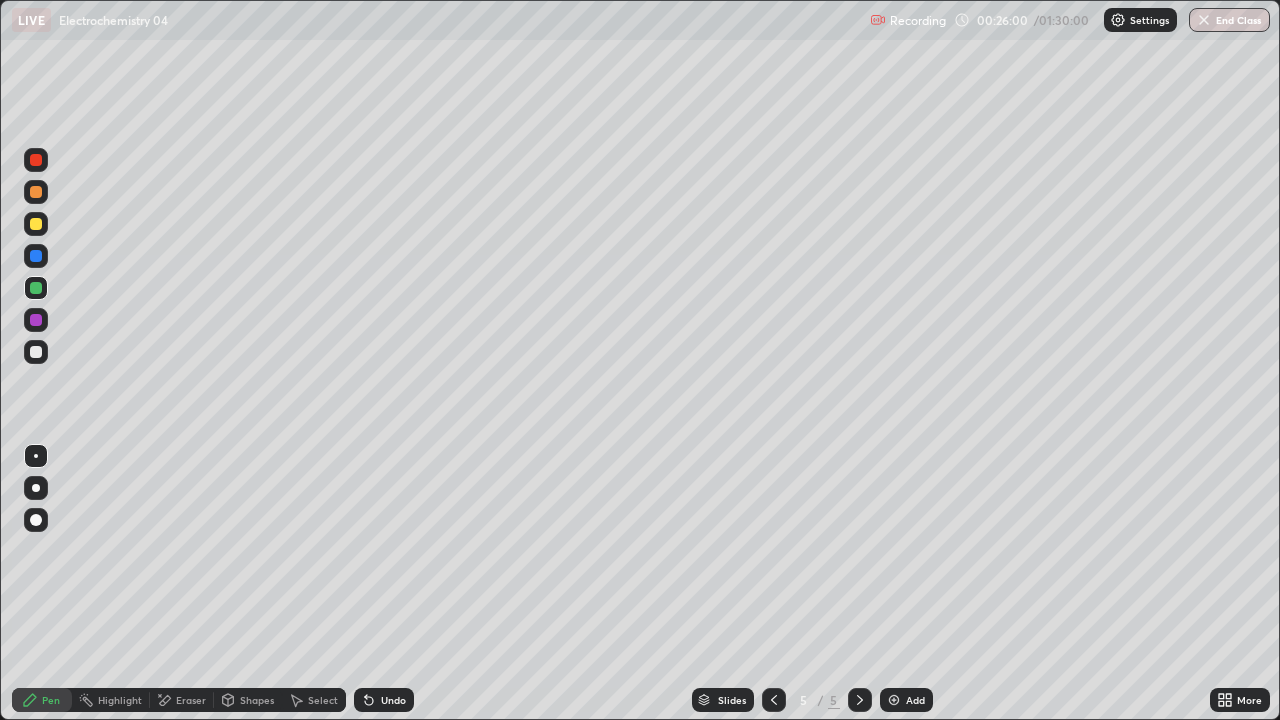 click at bounding box center (894, 700) 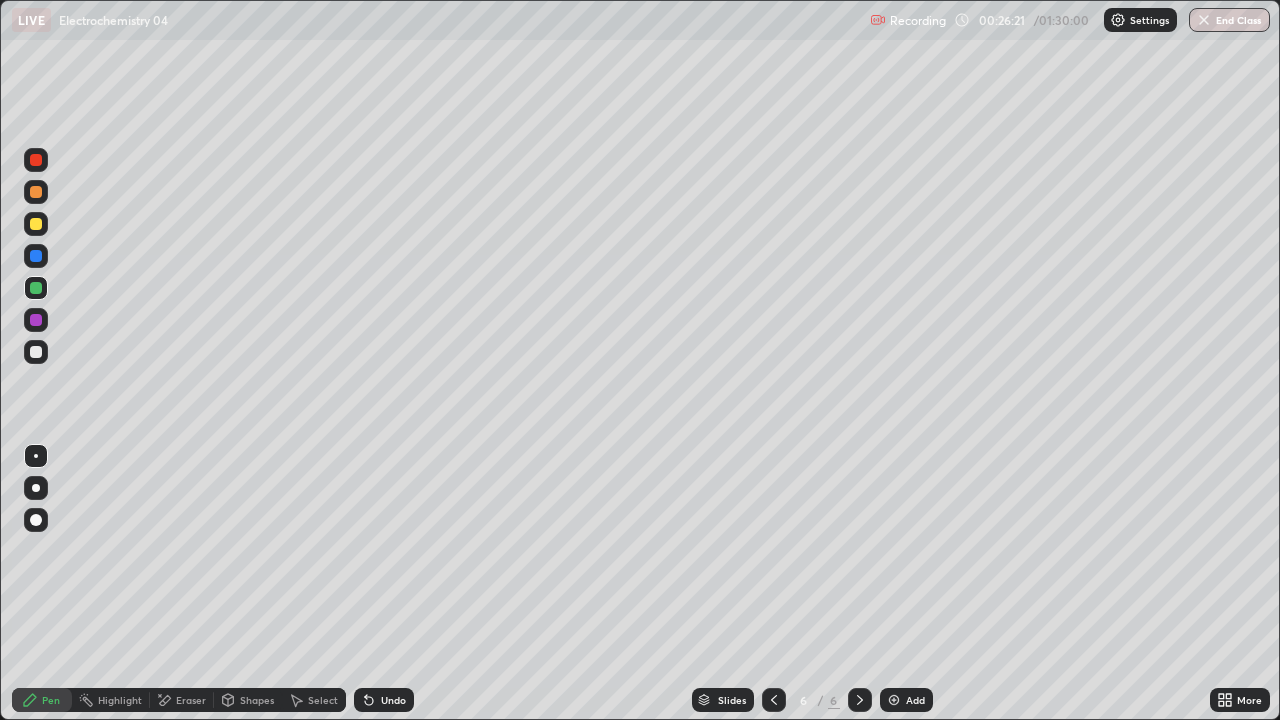click at bounding box center [36, 224] 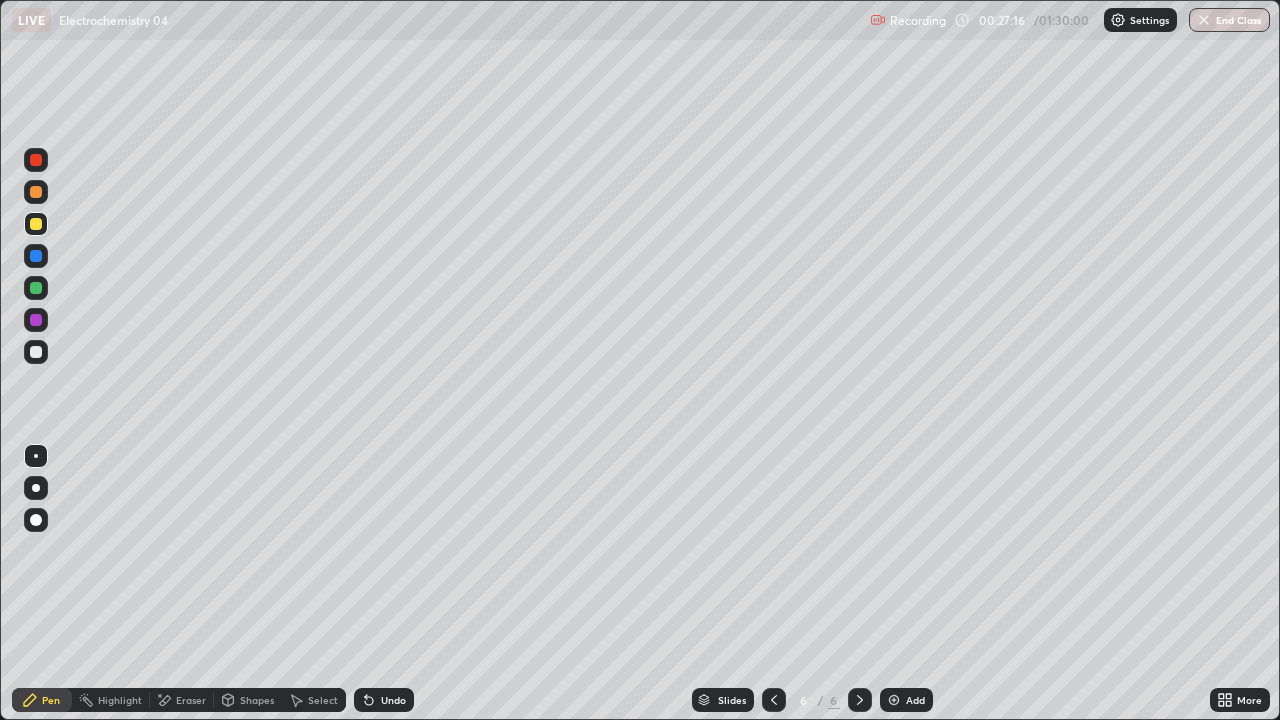 click at bounding box center [36, 352] 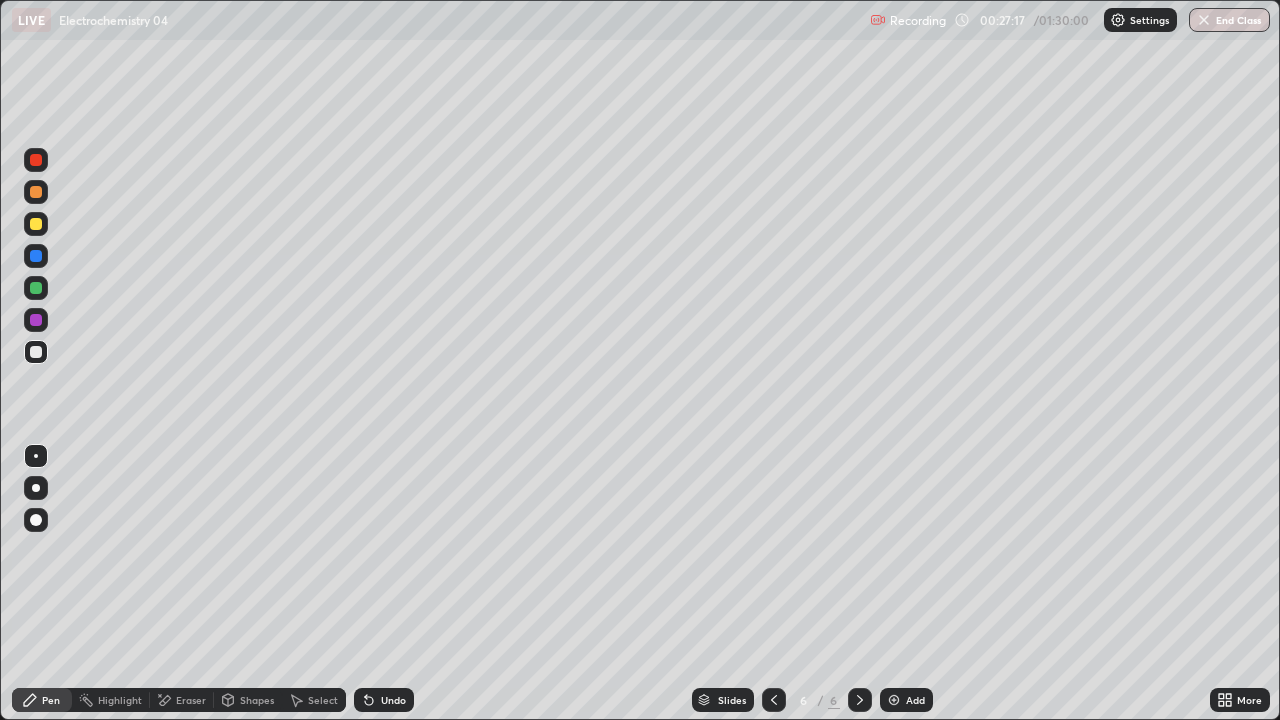 click at bounding box center (36, 256) 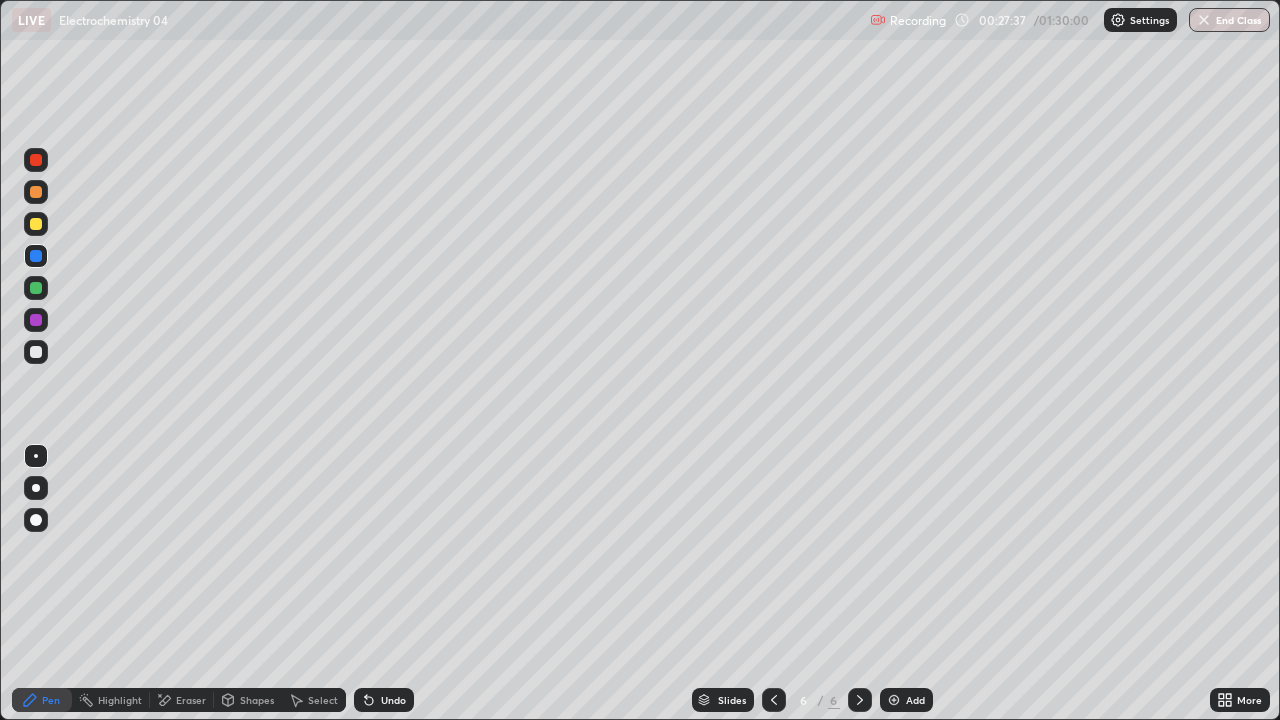 click on "Undo" at bounding box center [393, 700] 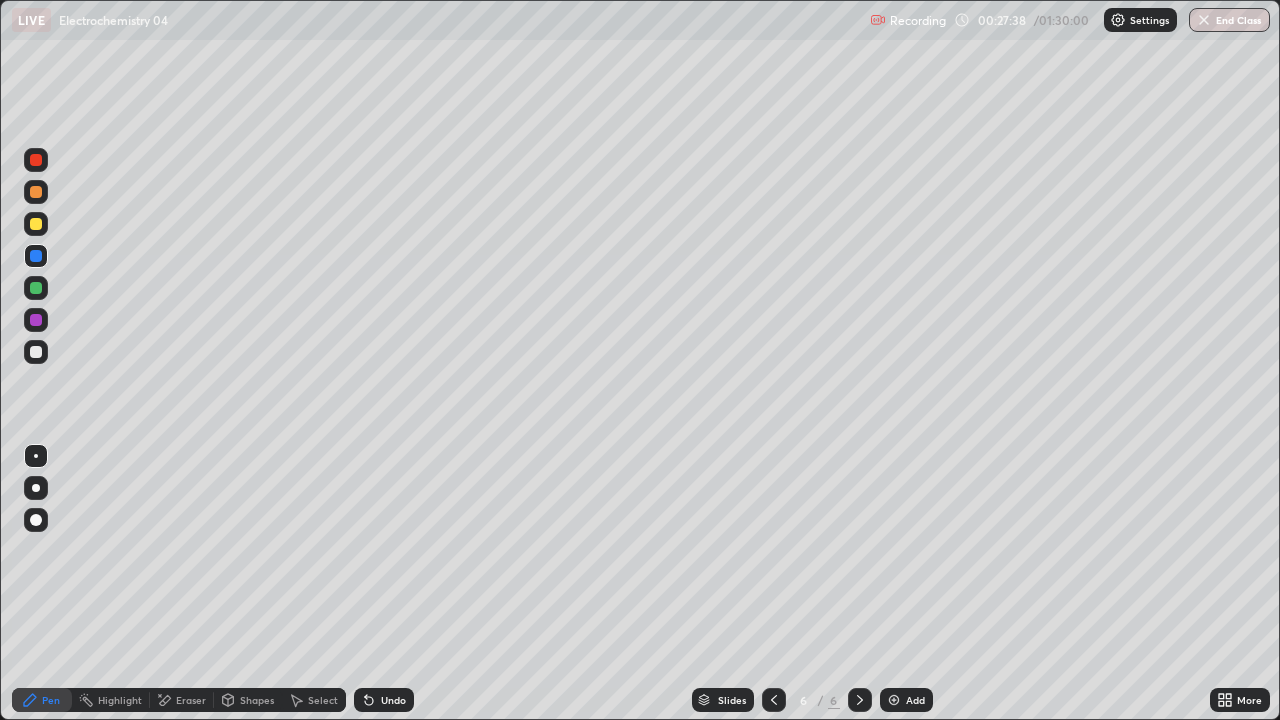 click on "Undo" at bounding box center [393, 700] 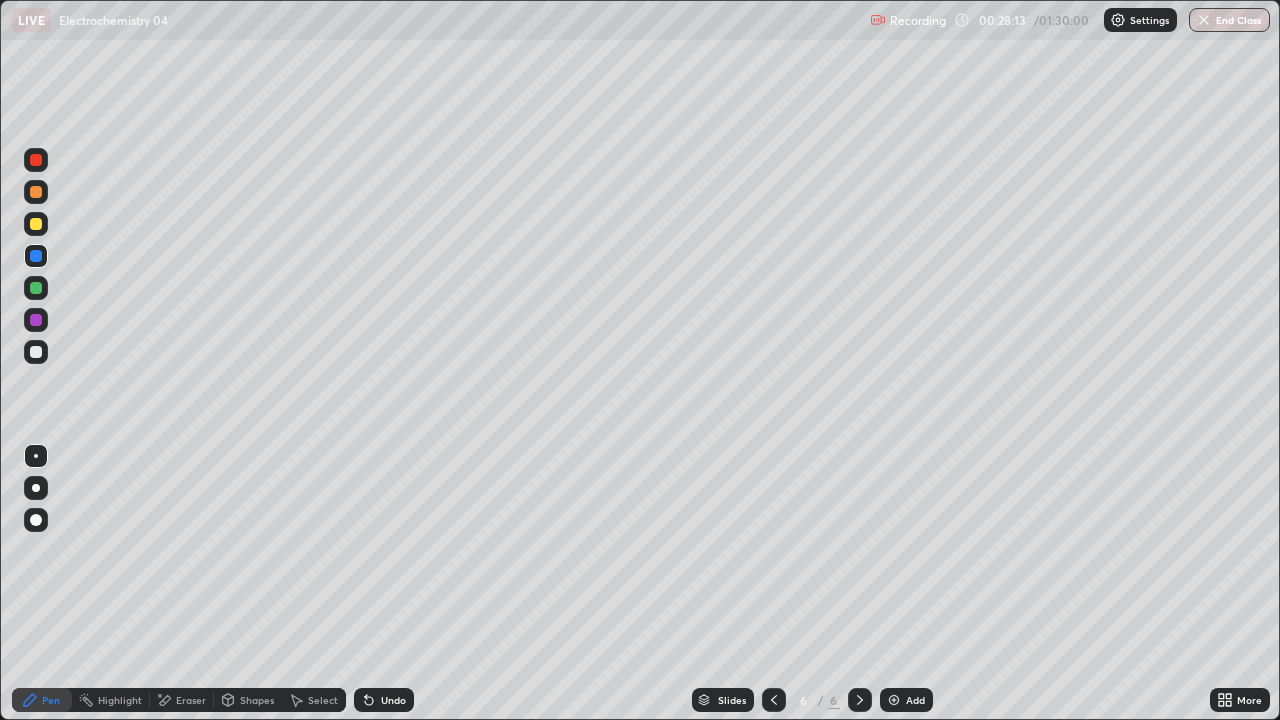 click at bounding box center (36, 224) 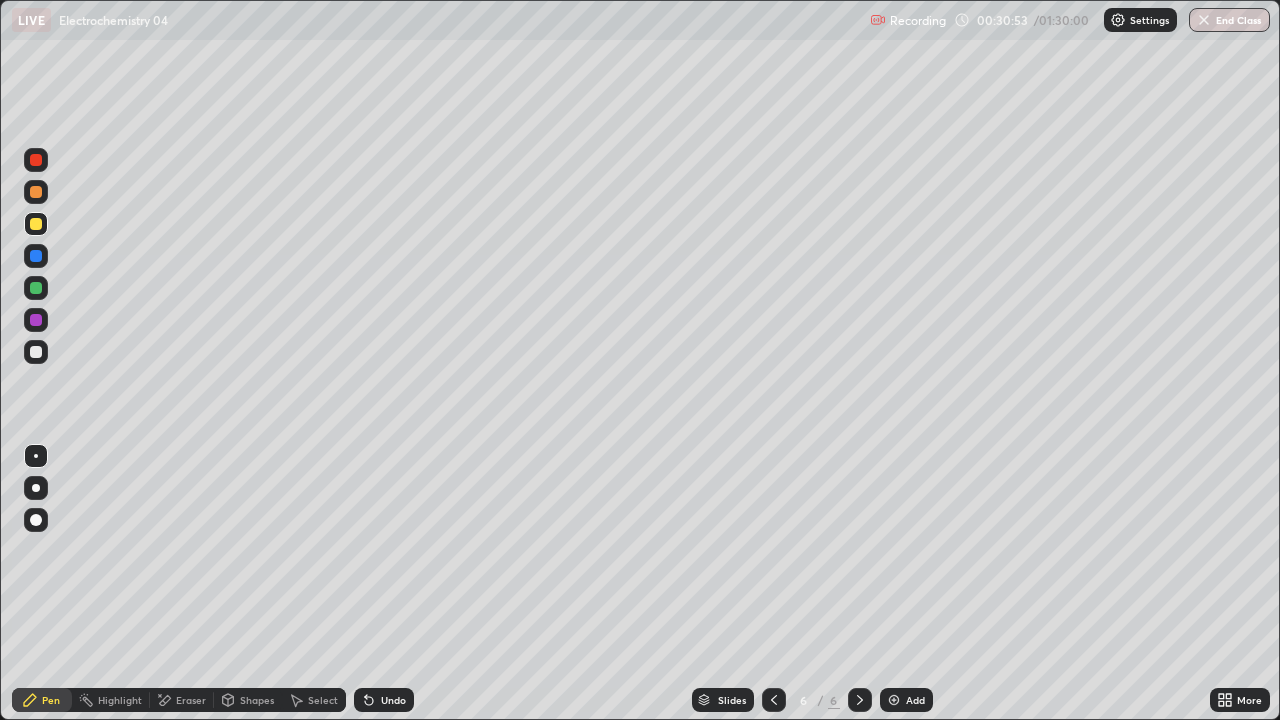 click at bounding box center (36, 352) 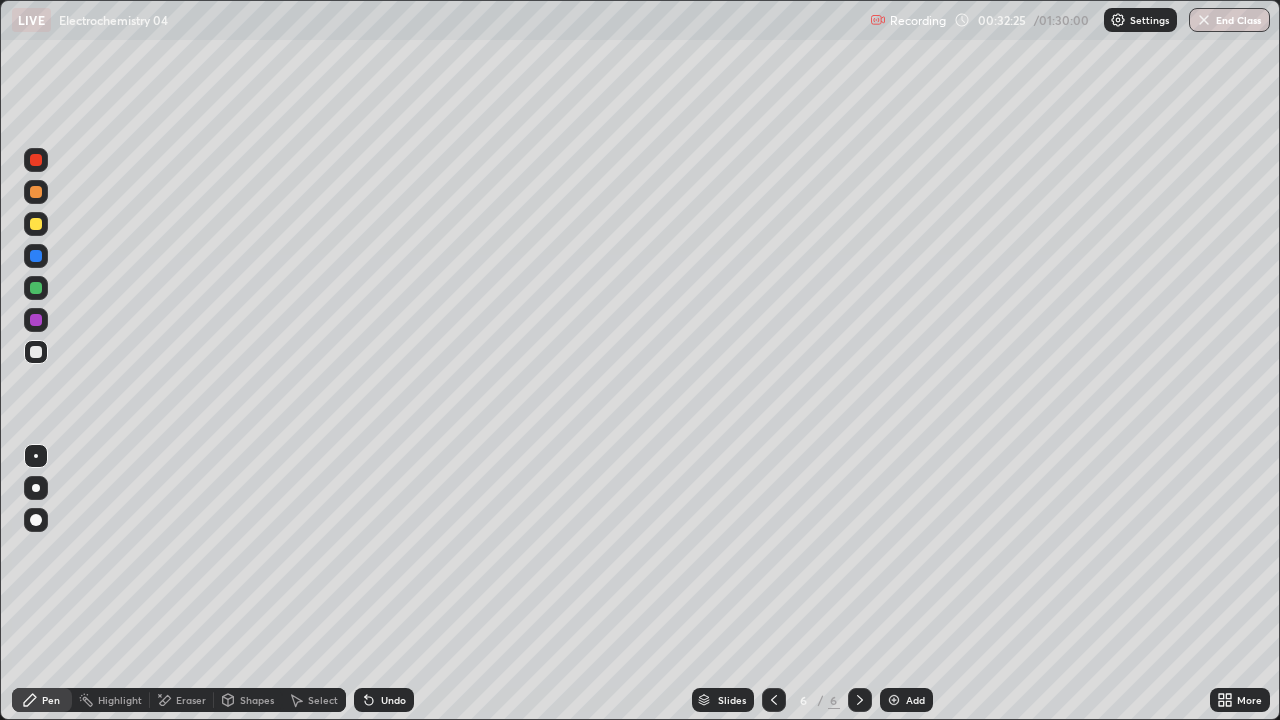 click at bounding box center [36, 288] 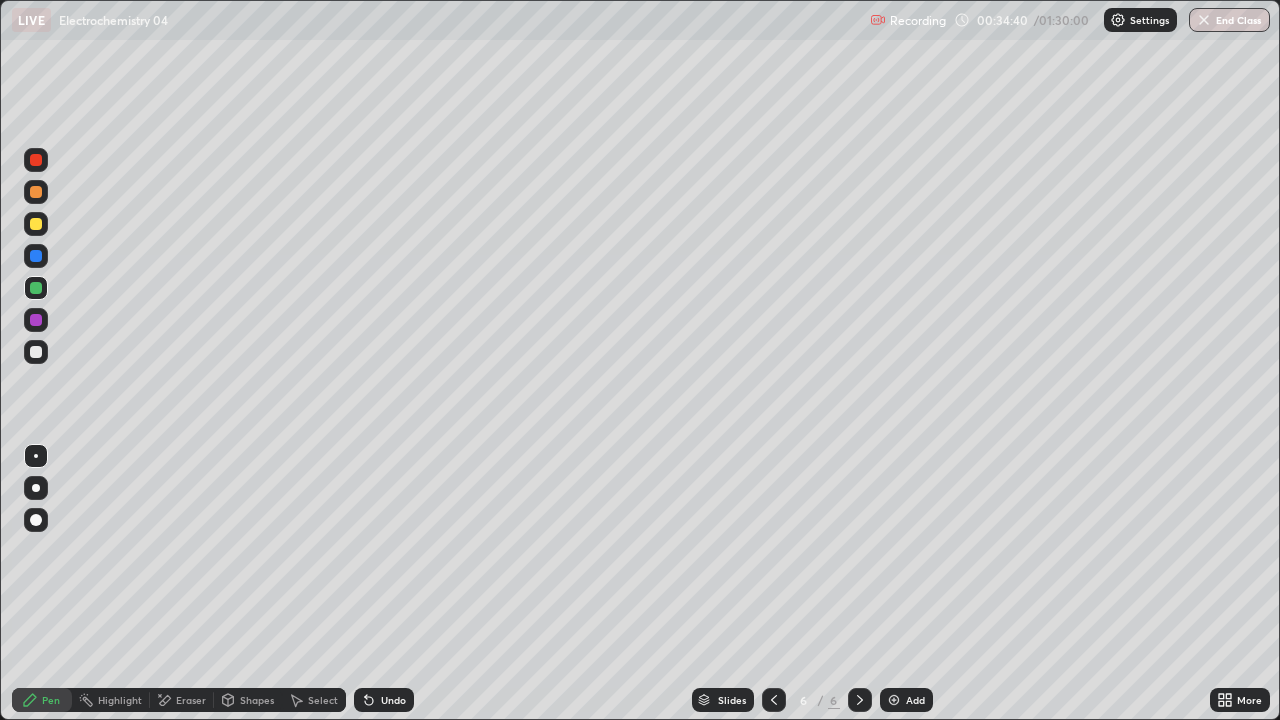 click at bounding box center (894, 700) 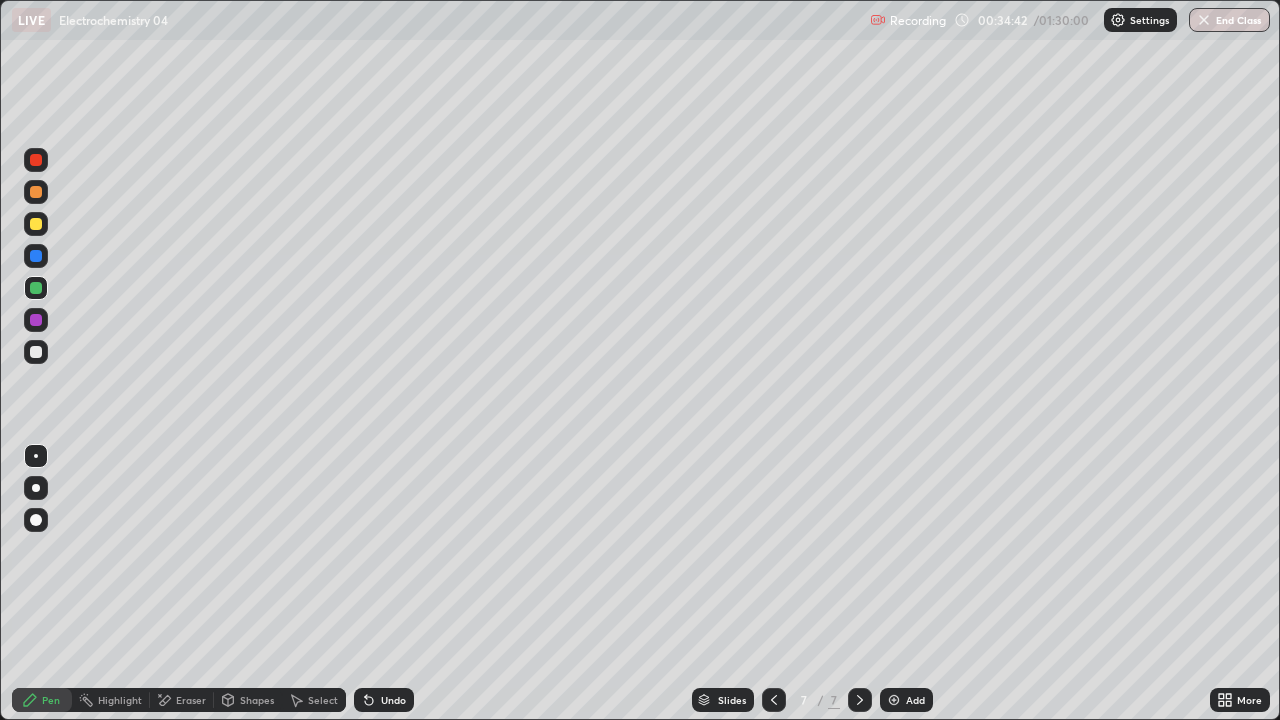 click at bounding box center (36, 352) 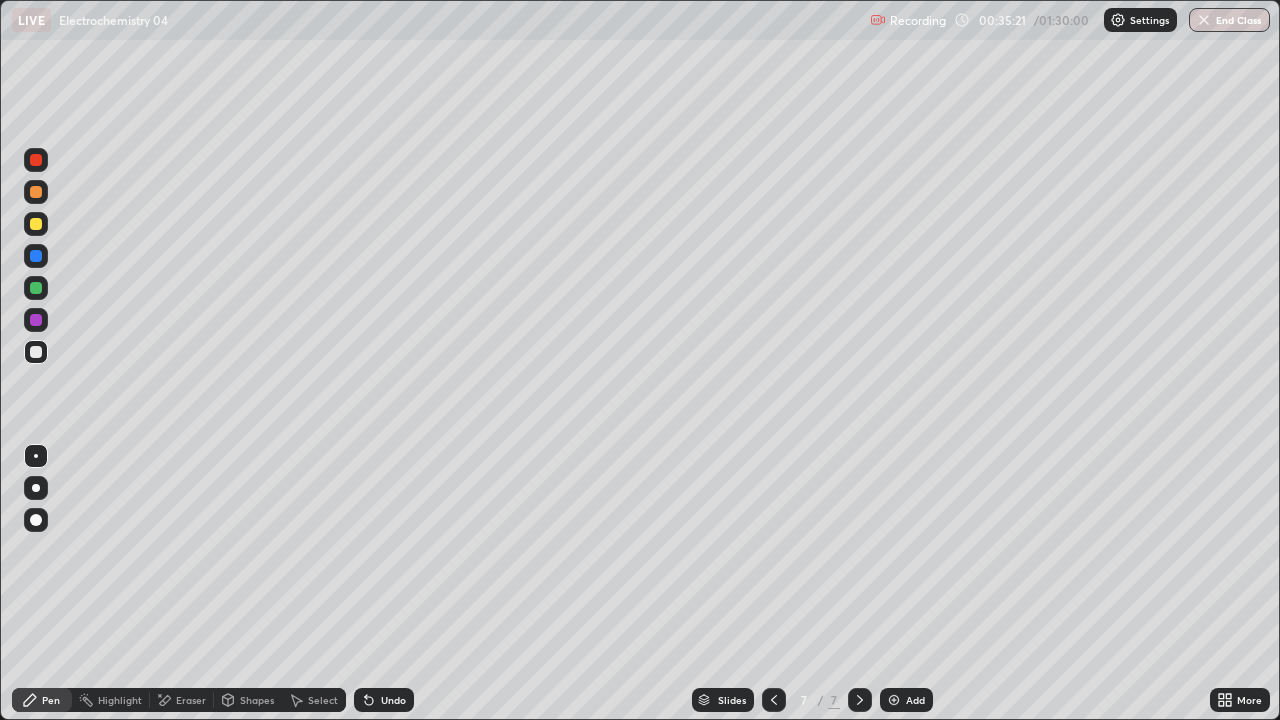 click at bounding box center [36, 288] 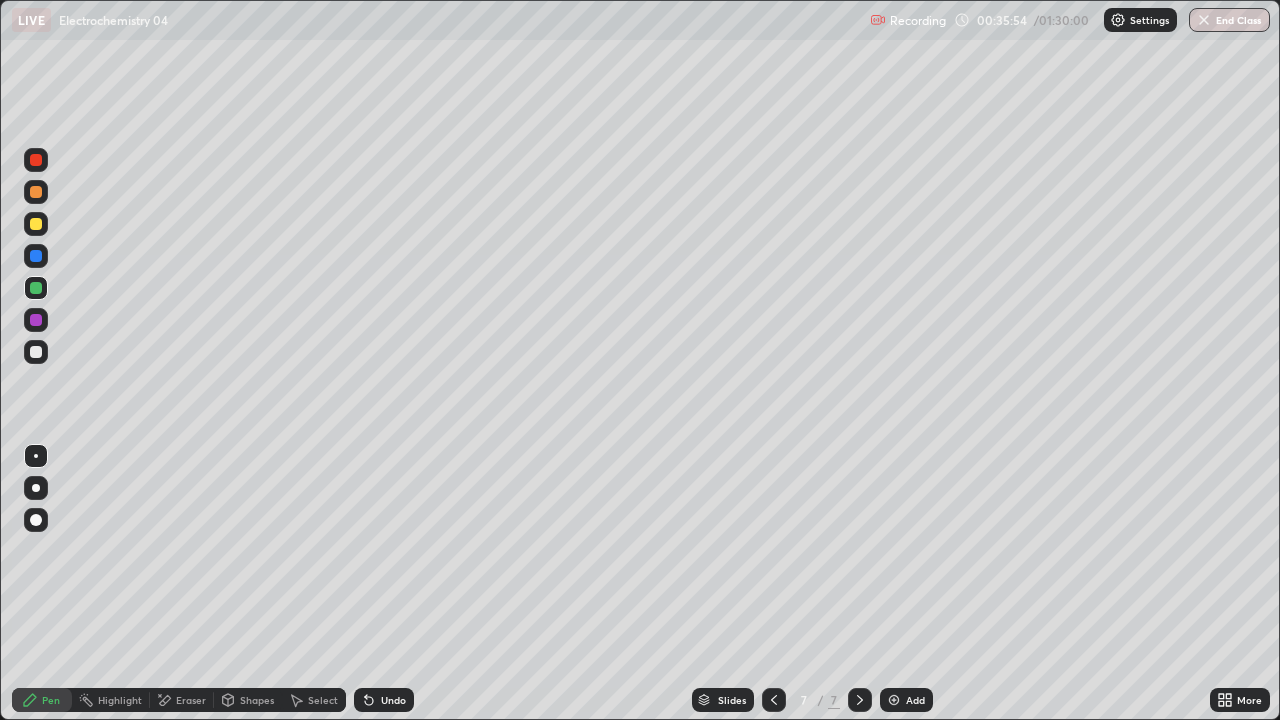 click at bounding box center [36, 352] 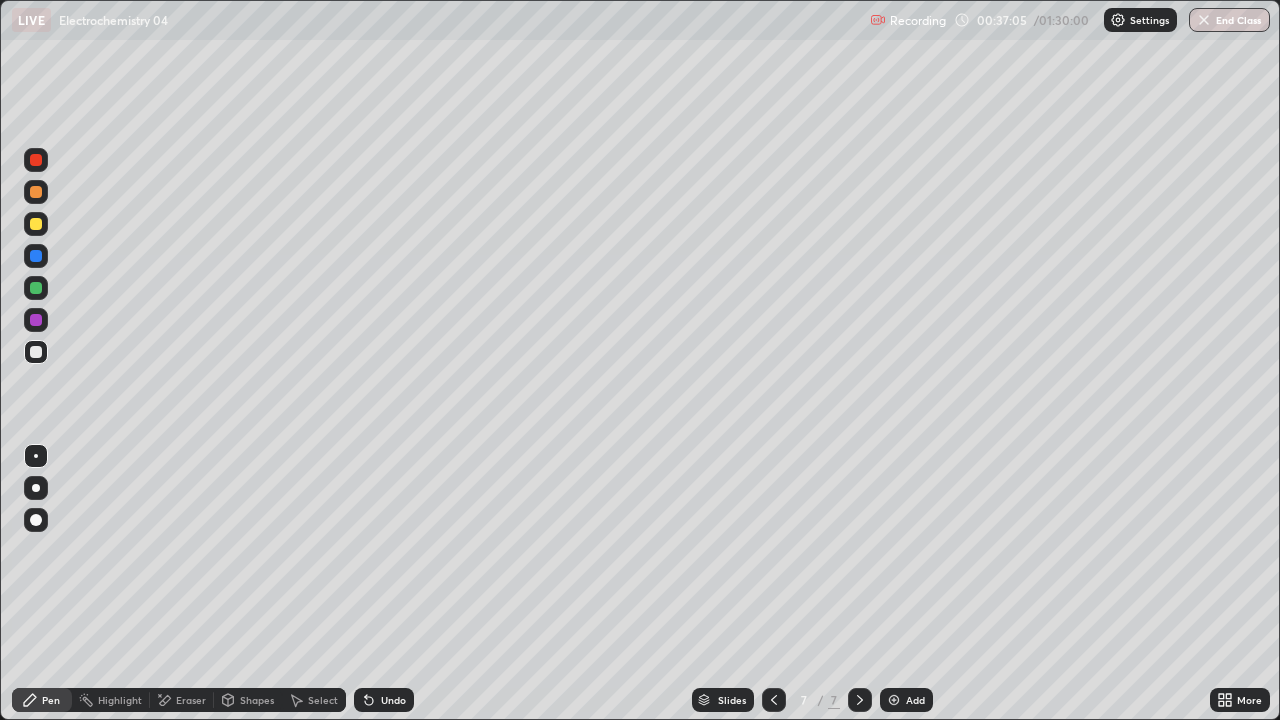 click 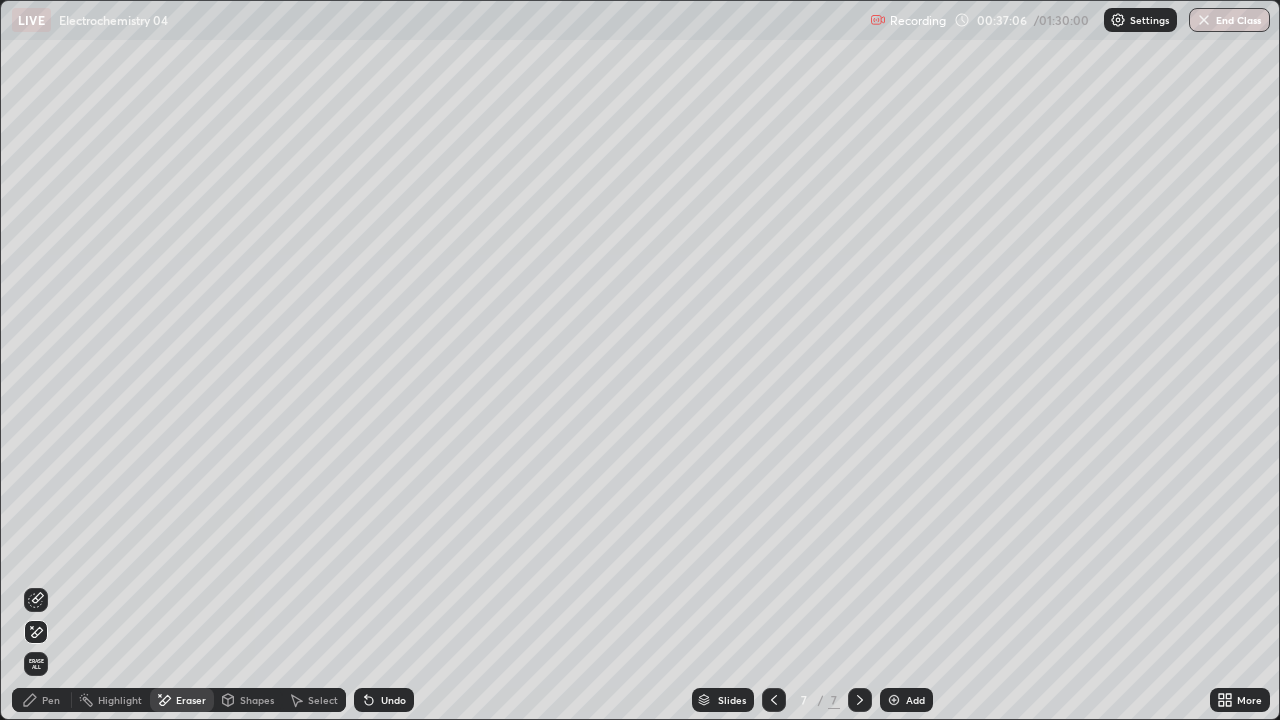 click on "Pen" at bounding box center (51, 700) 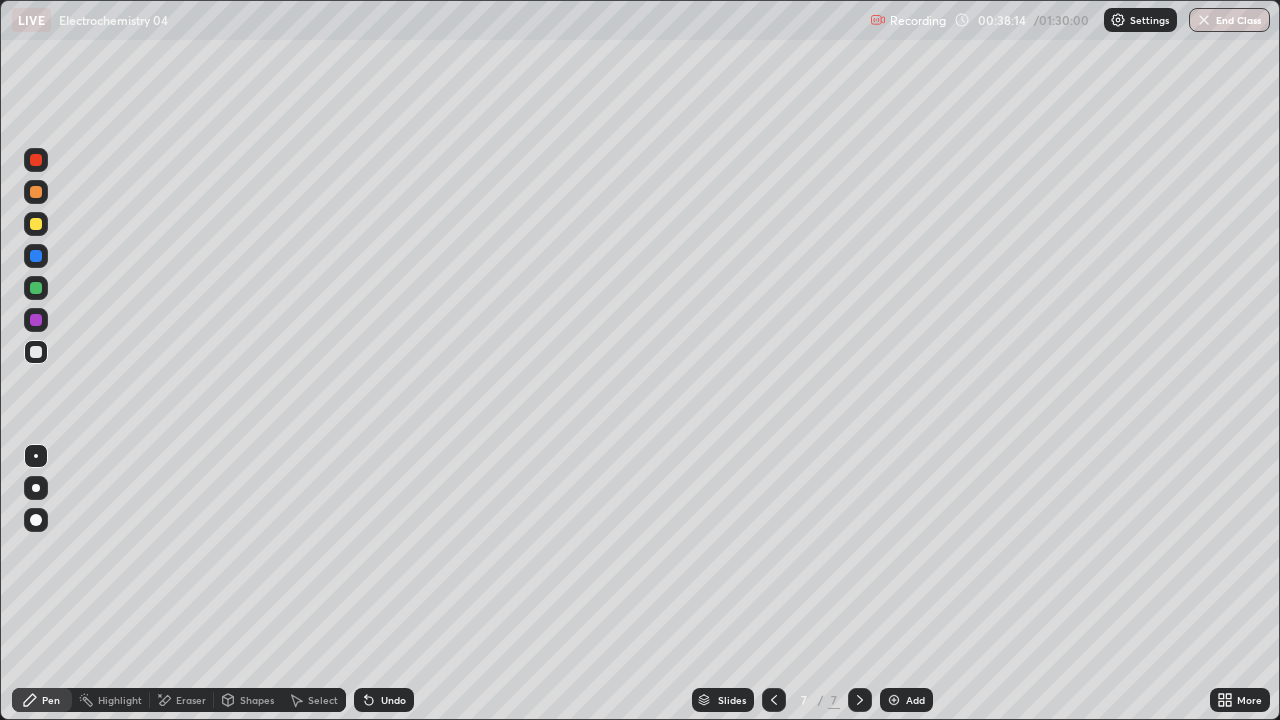 click at bounding box center [36, 224] 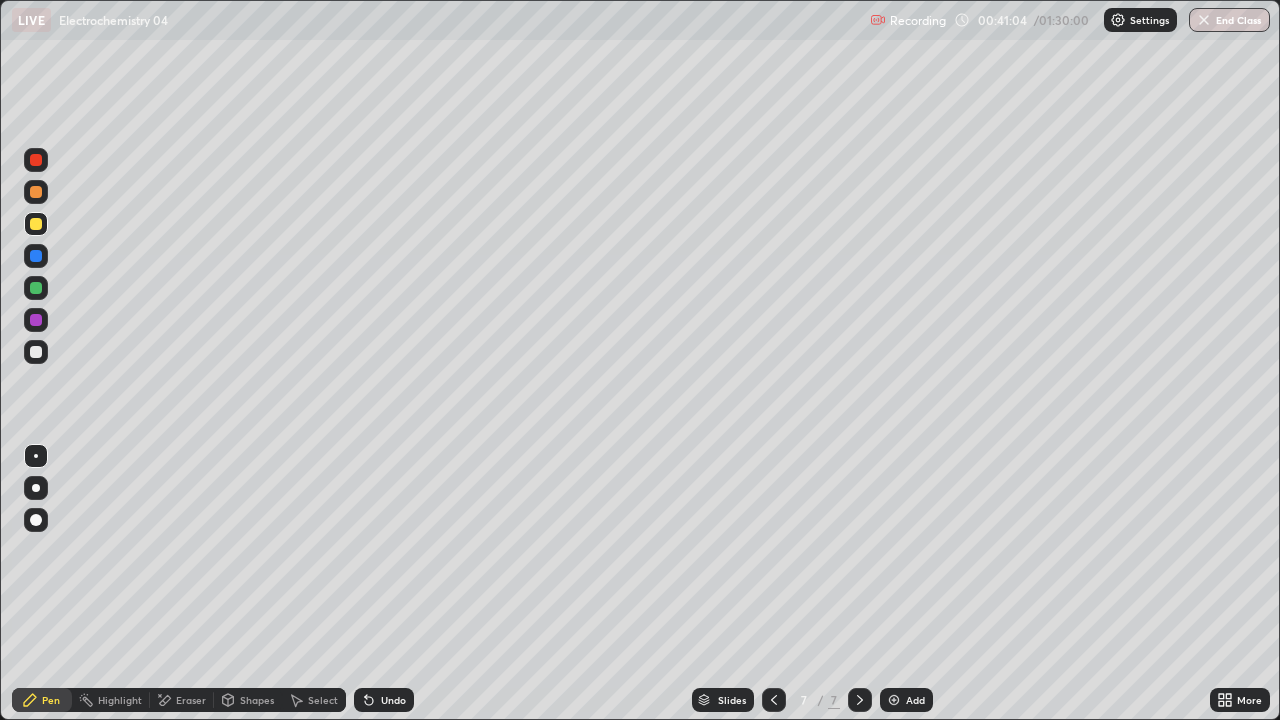 click at bounding box center [36, 352] 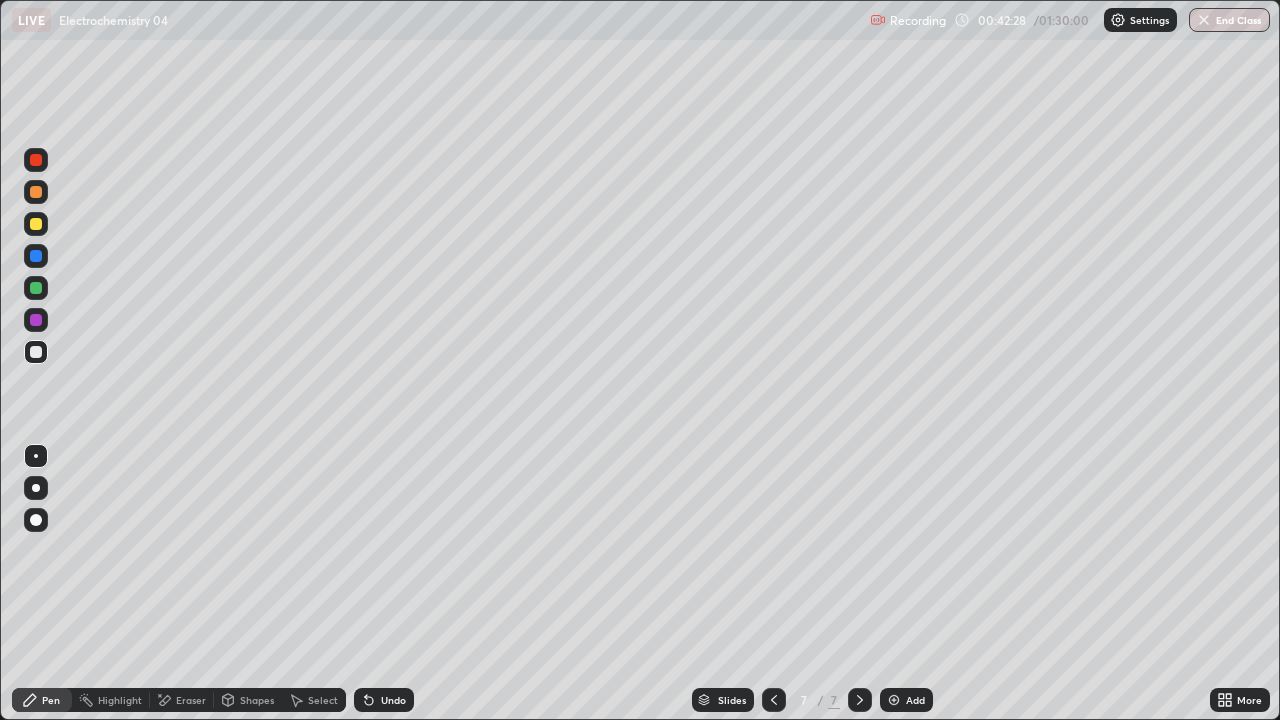 click at bounding box center [894, 700] 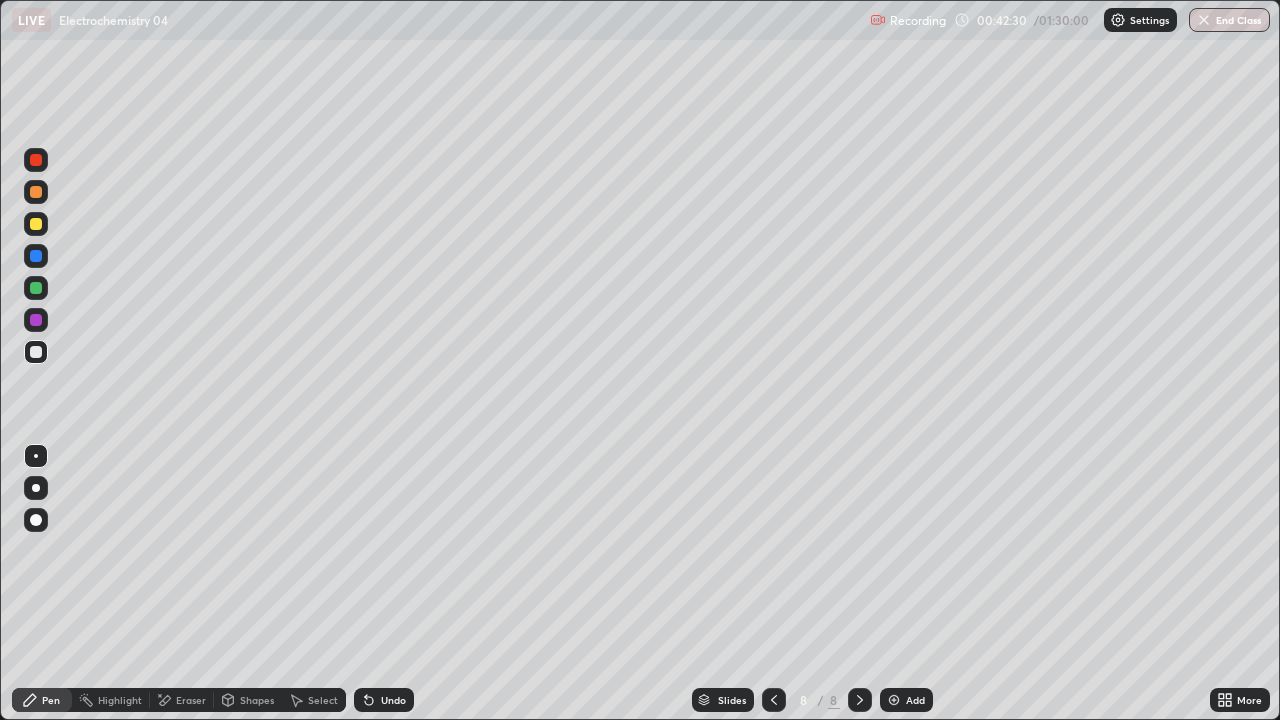 click at bounding box center [36, 224] 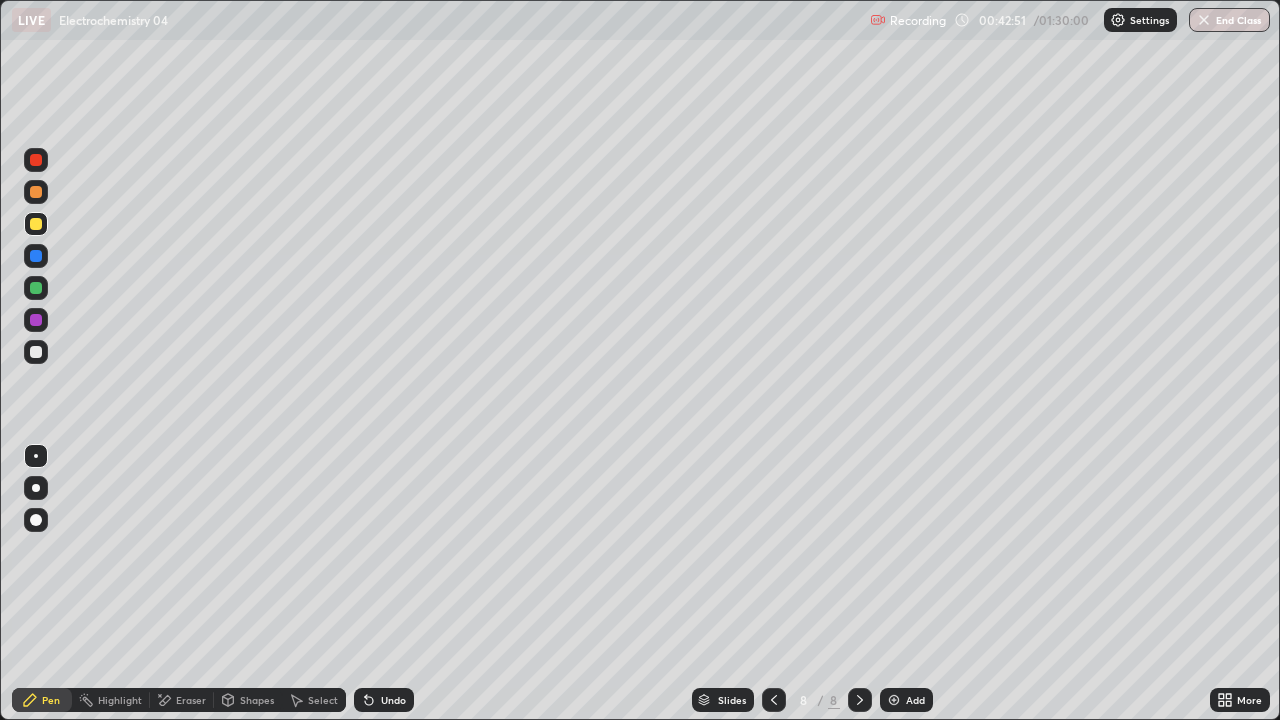 click at bounding box center (36, 352) 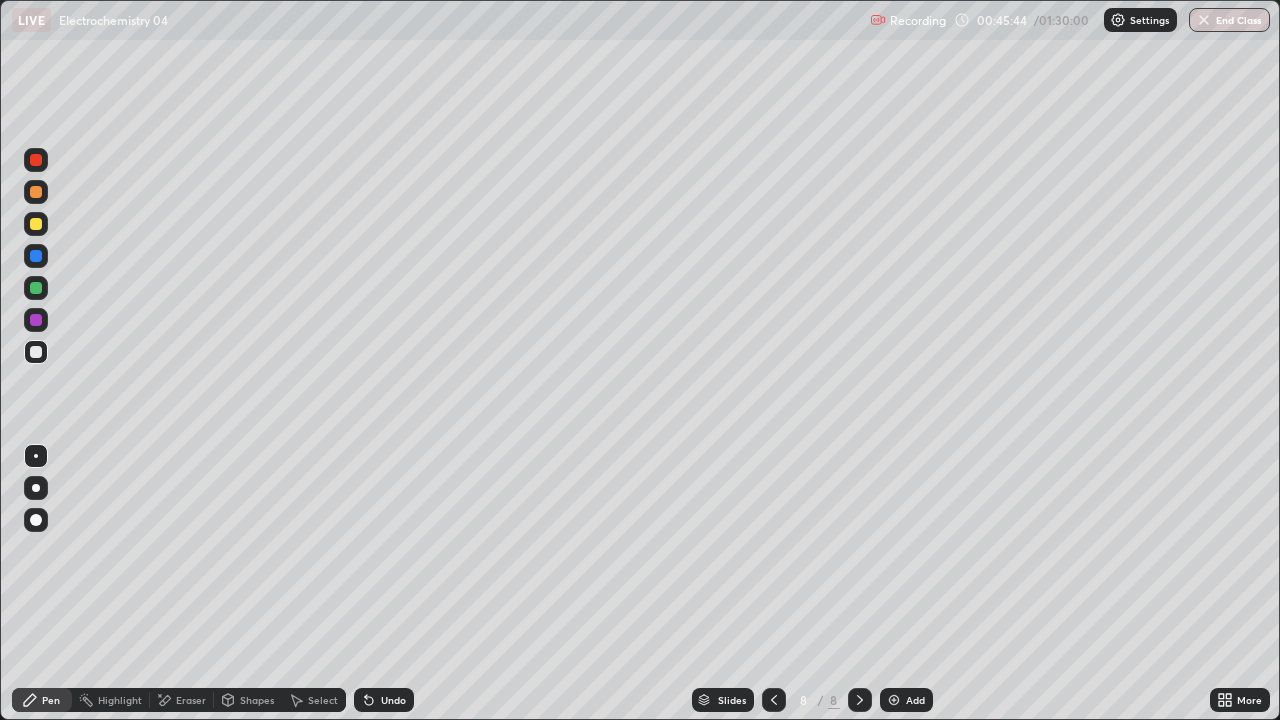 click at bounding box center (36, 224) 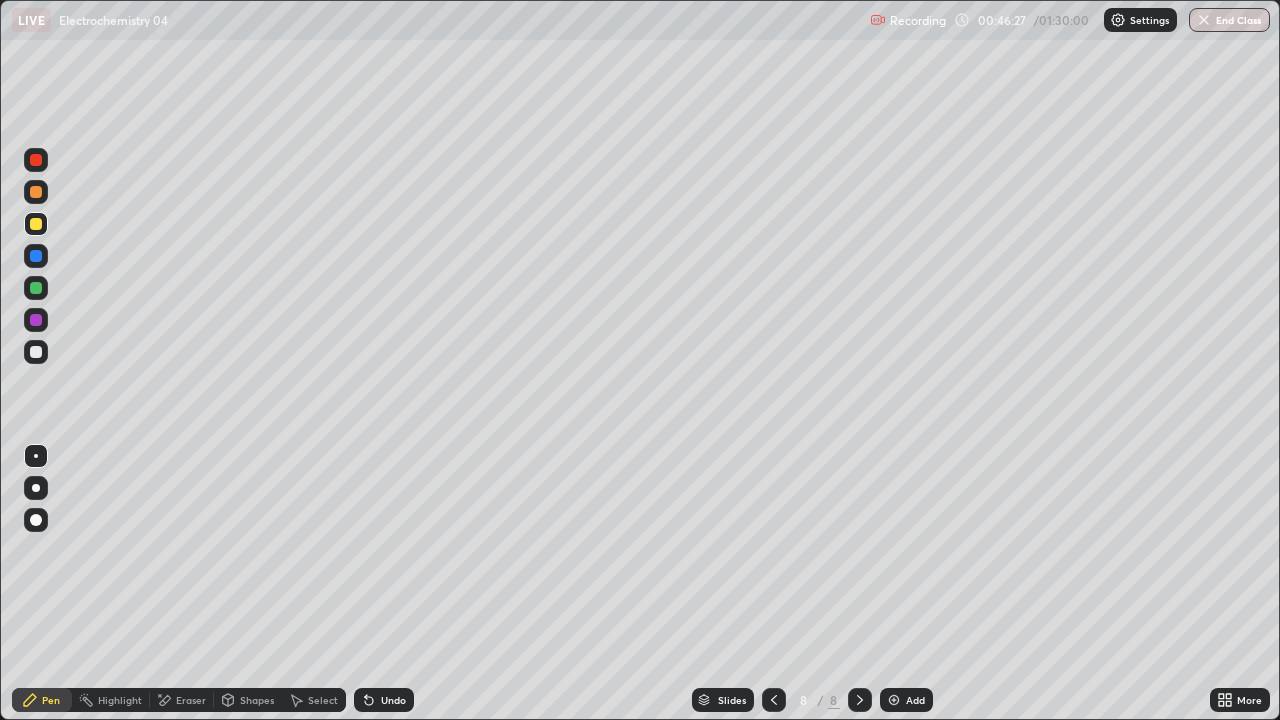 click at bounding box center (36, 352) 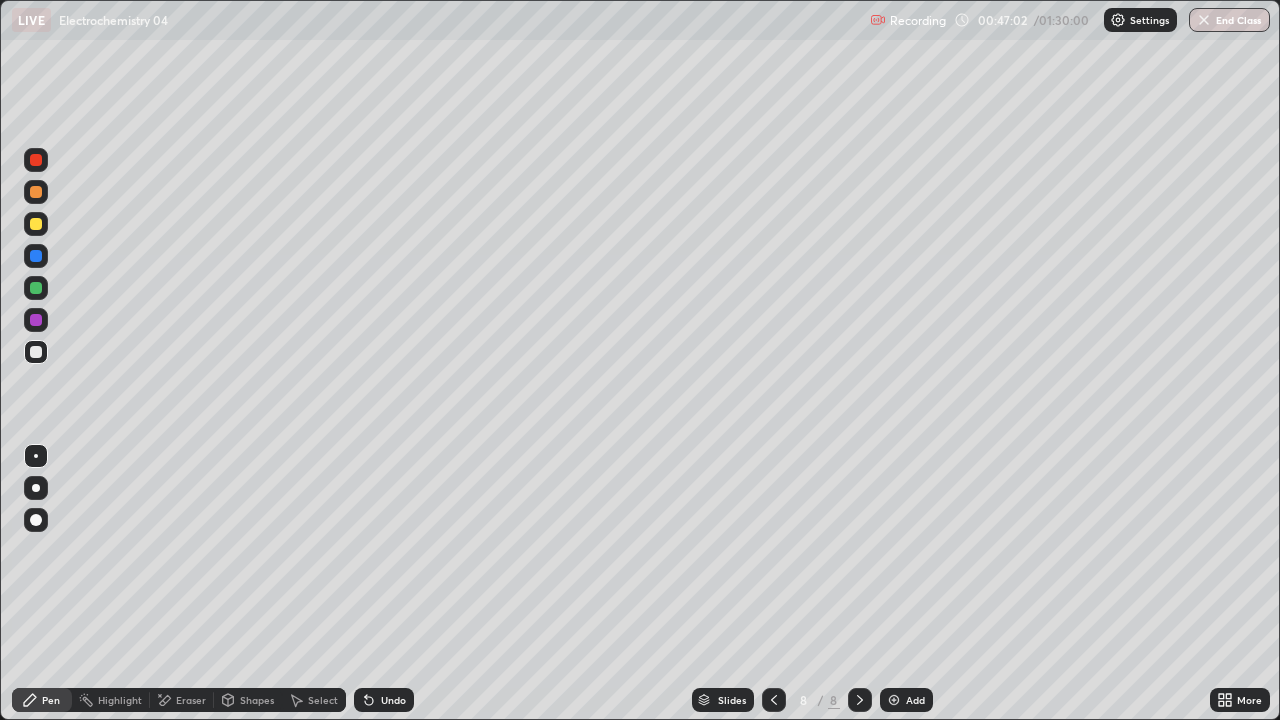 click at bounding box center (36, 288) 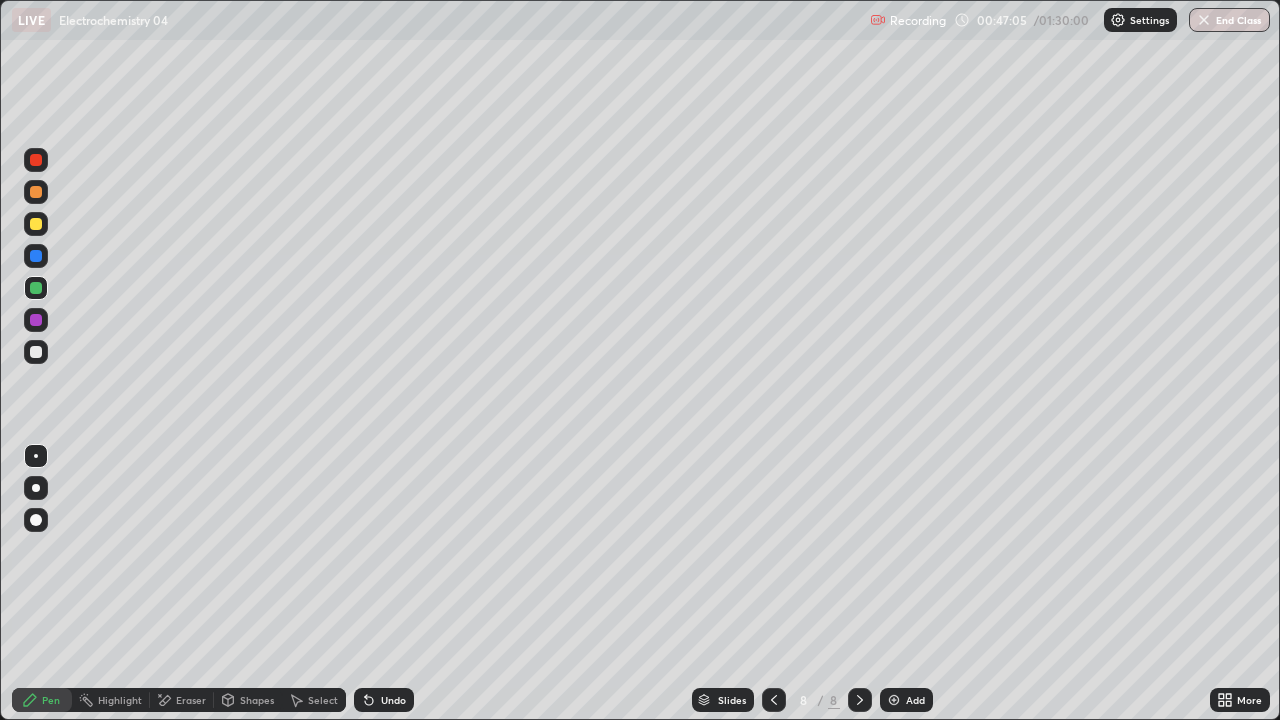click on "Shapes" at bounding box center [257, 700] 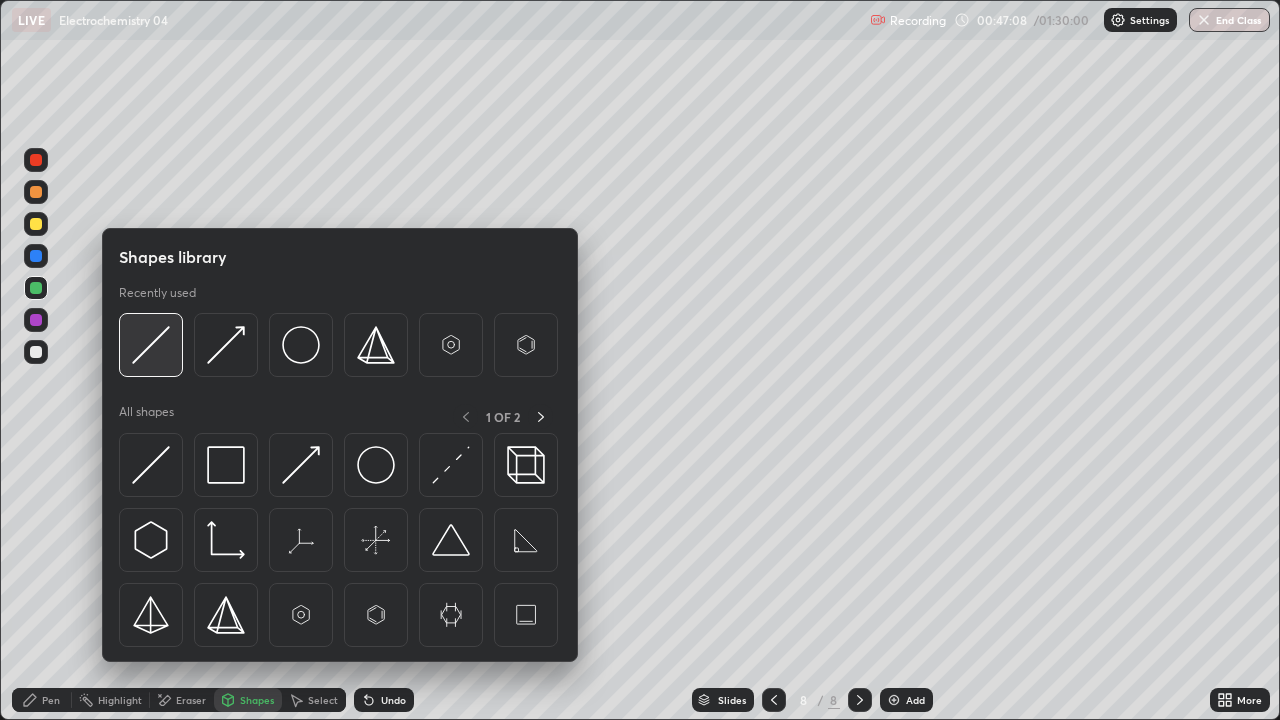 click at bounding box center (151, 345) 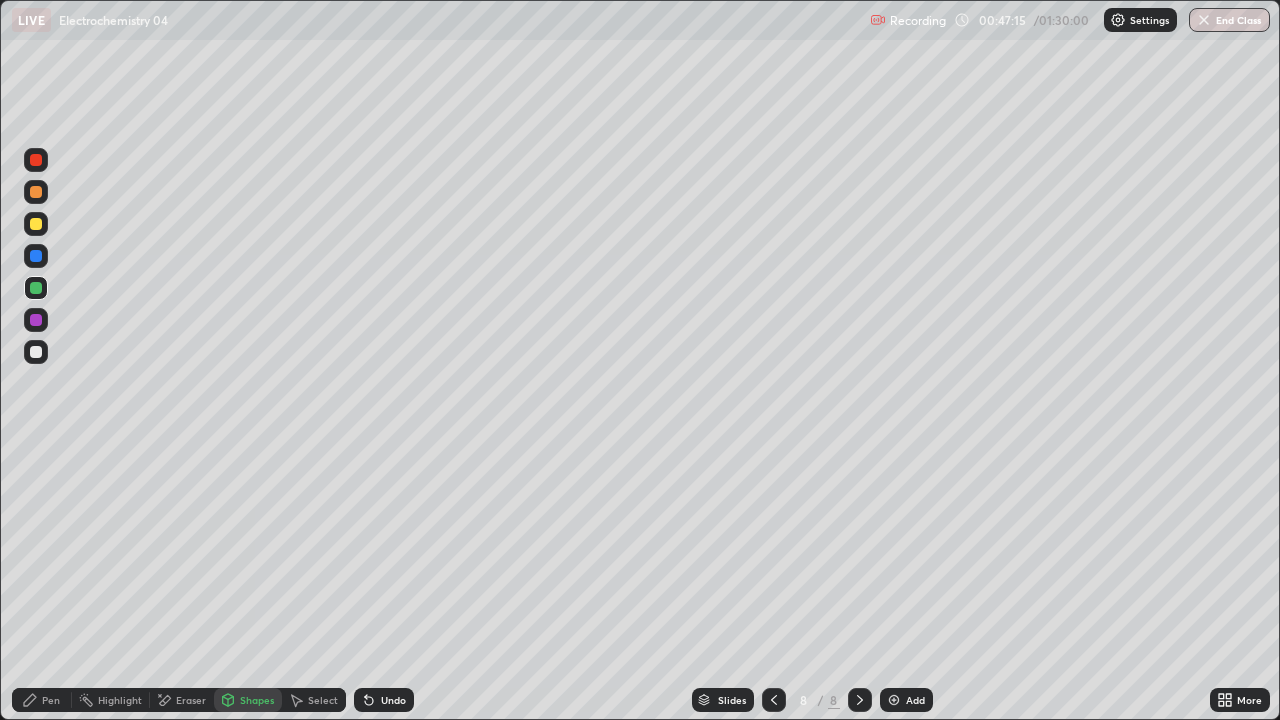 click on "Pen" at bounding box center [51, 700] 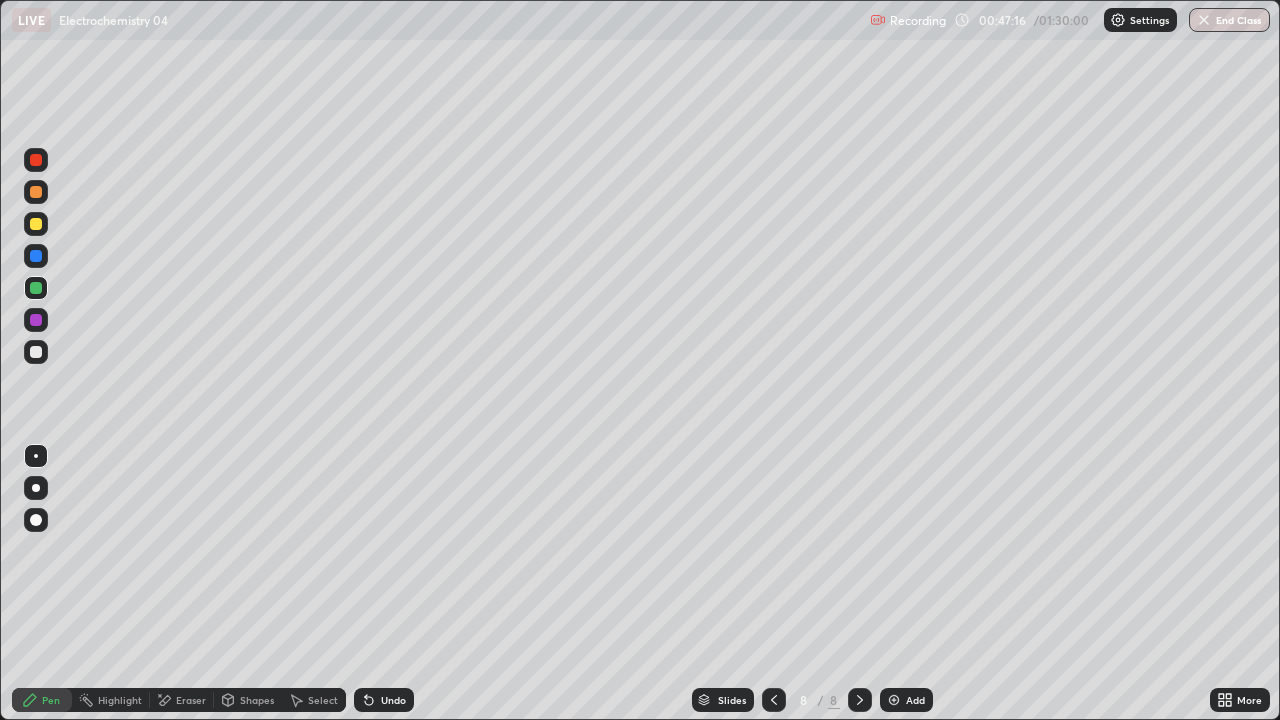click at bounding box center [36, 352] 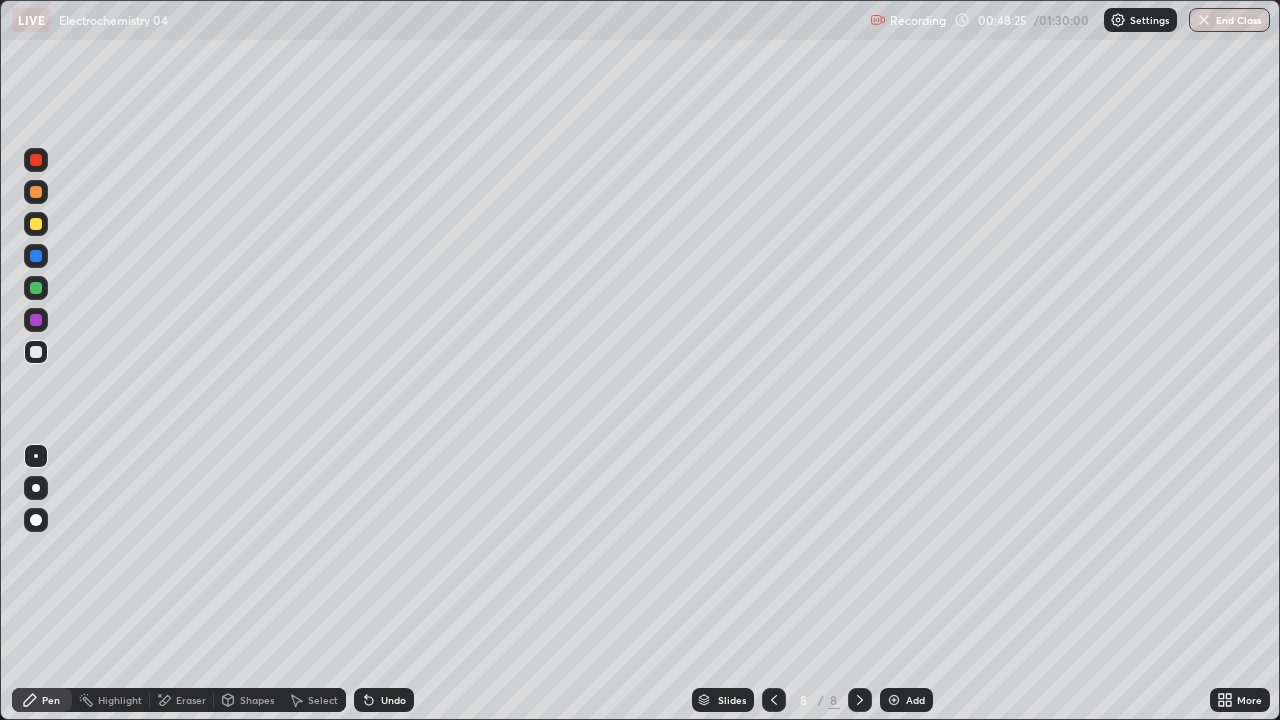 click at bounding box center (36, 256) 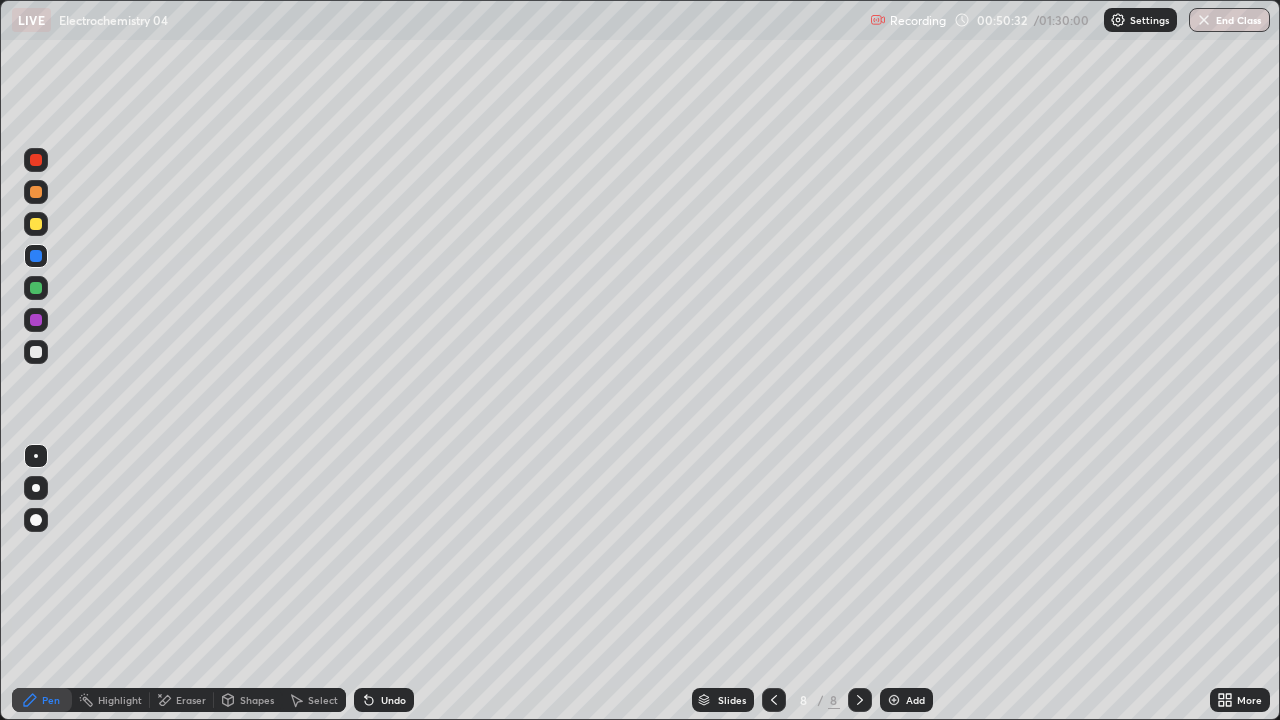 click at bounding box center (36, 288) 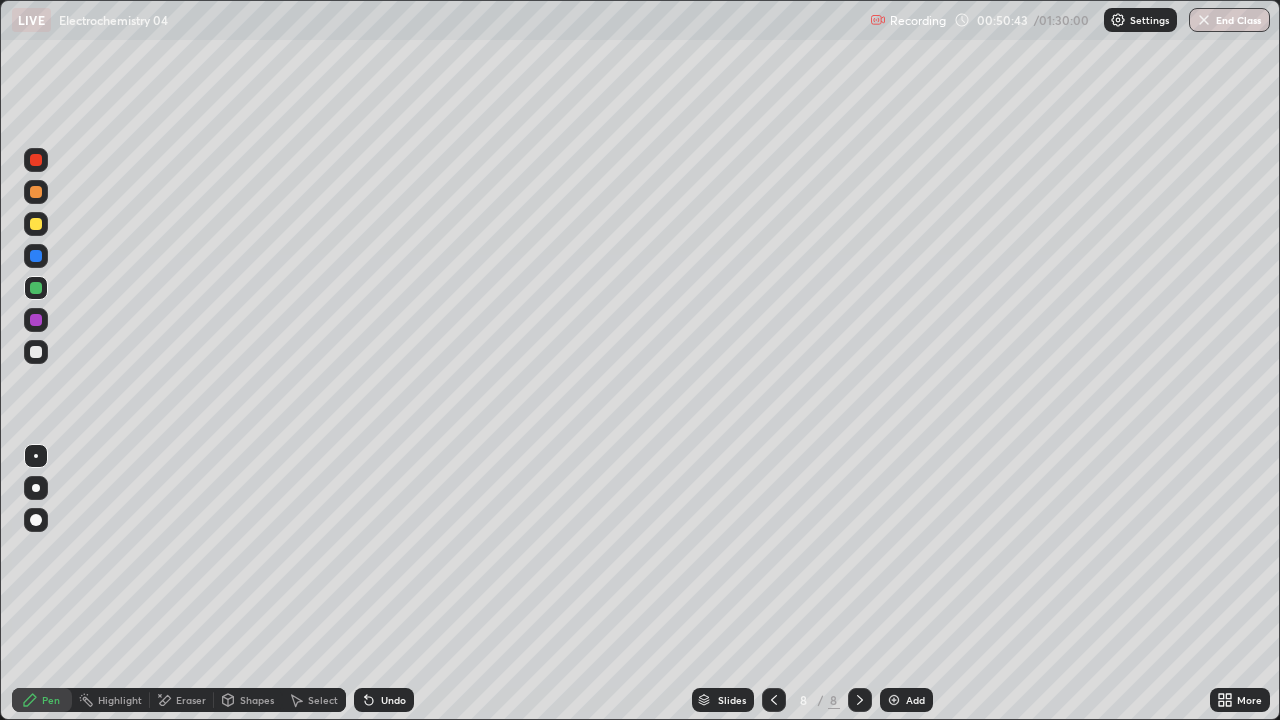 click at bounding box center [36, 352] 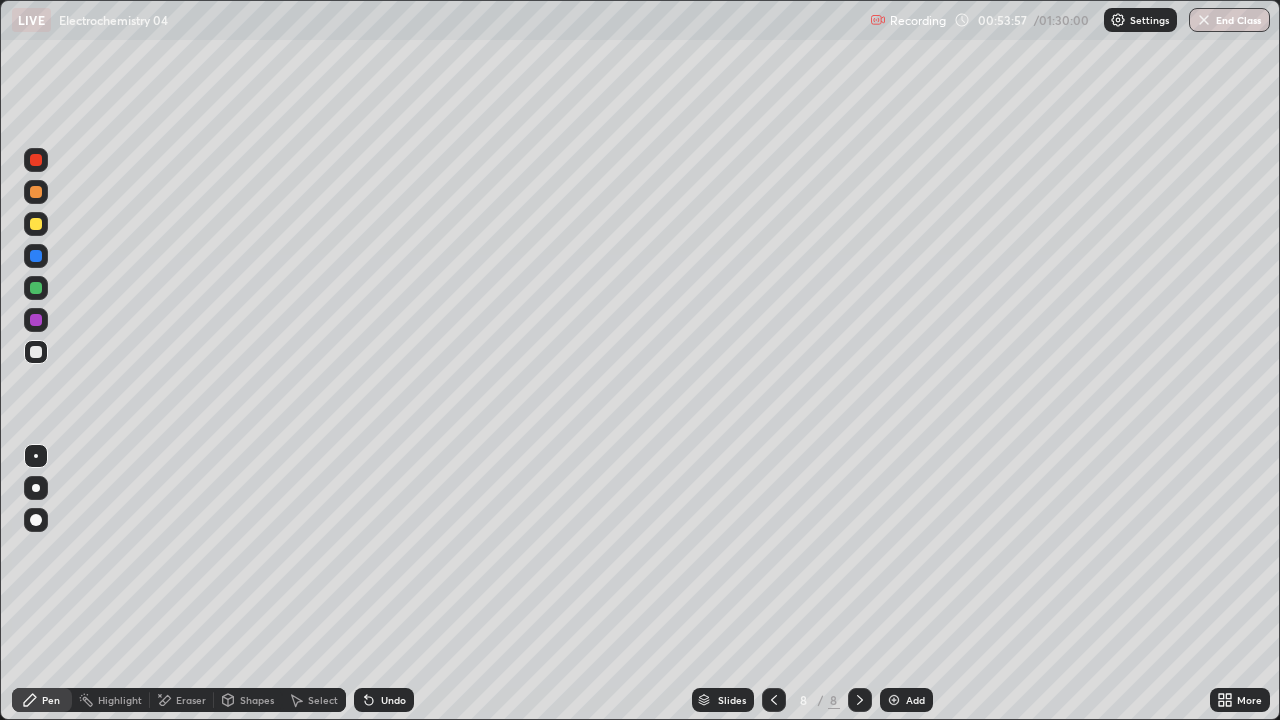 click on "Select" at bounding box center (323, 700) 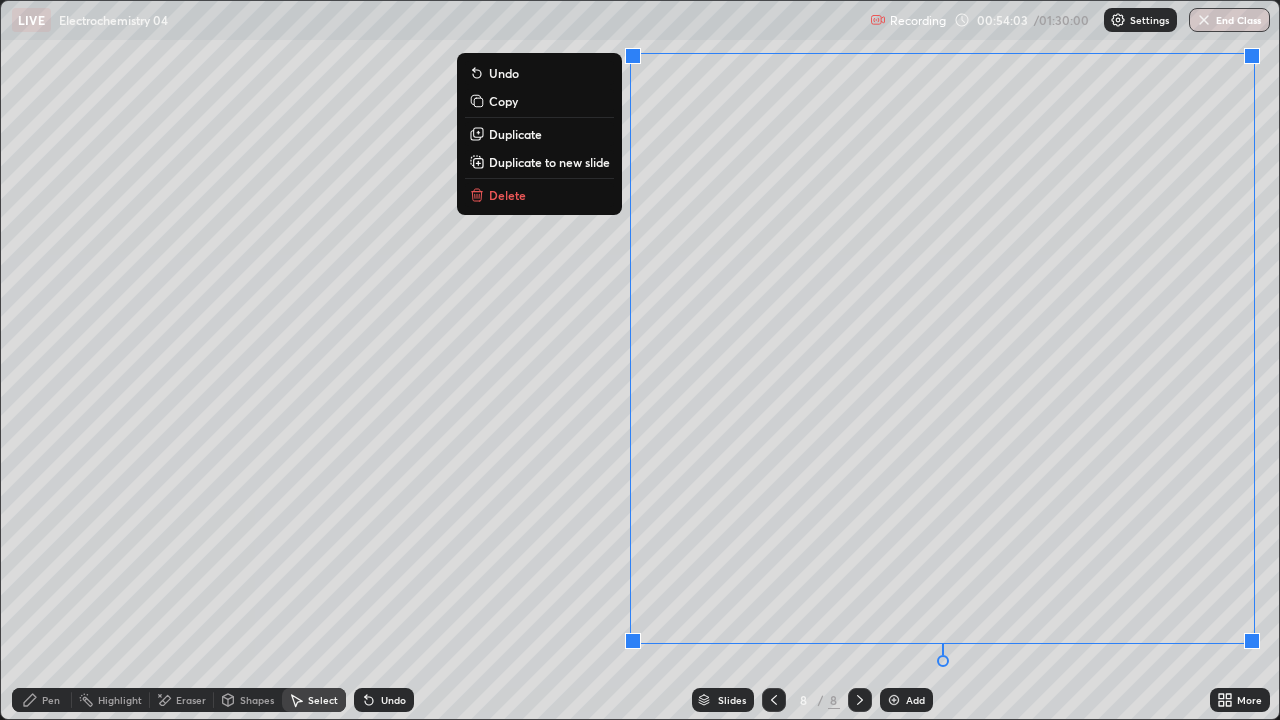 click on "Duplicate to new slide" at bounding box center [549, 162] 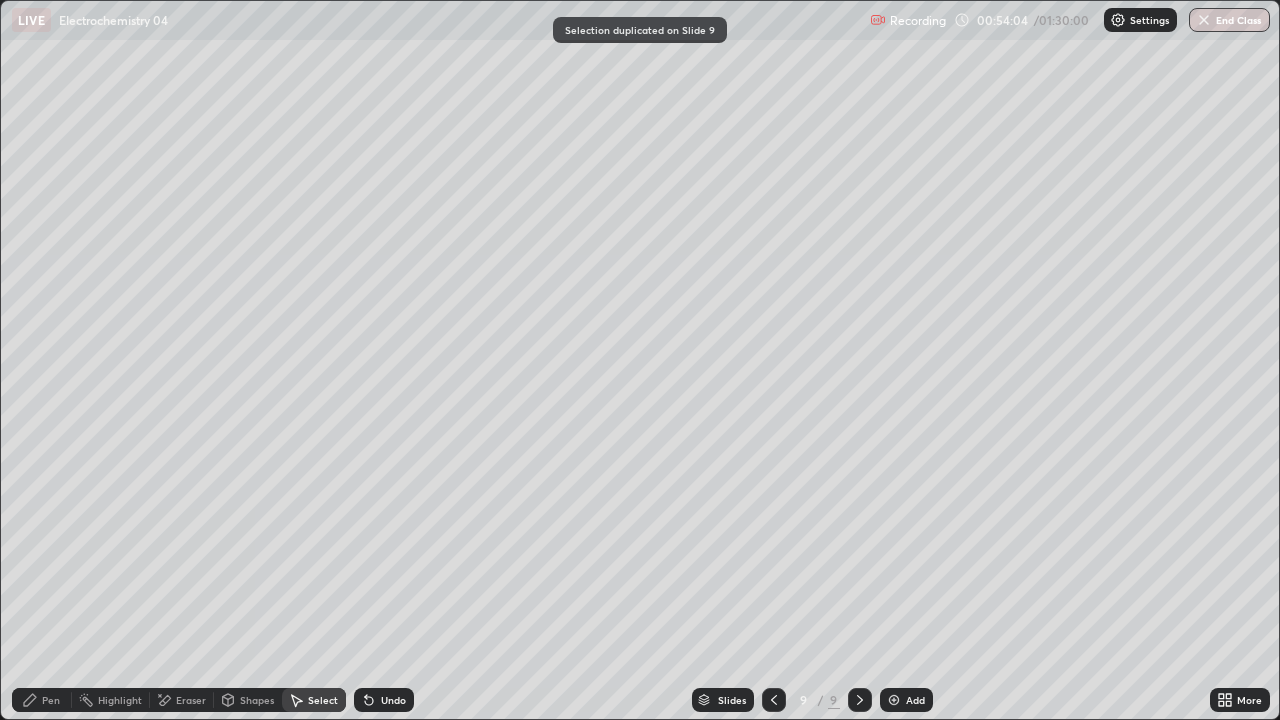 click 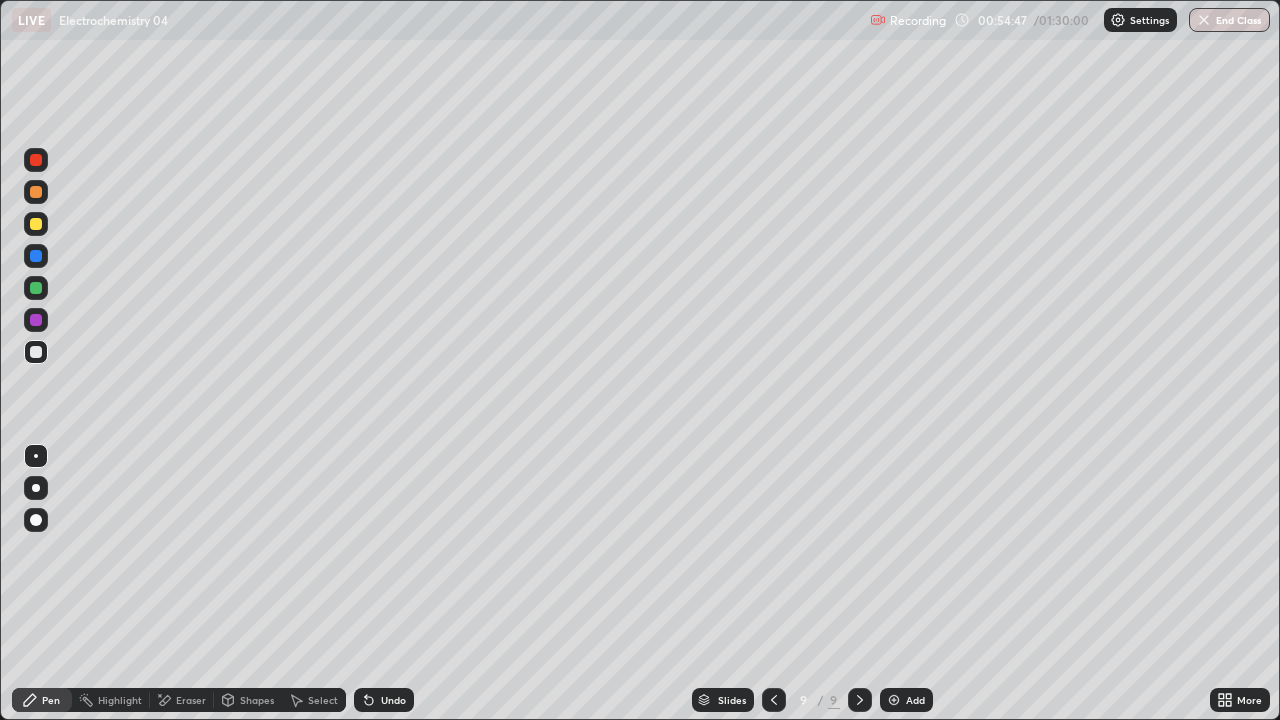 click at bounding box center [36, 256] 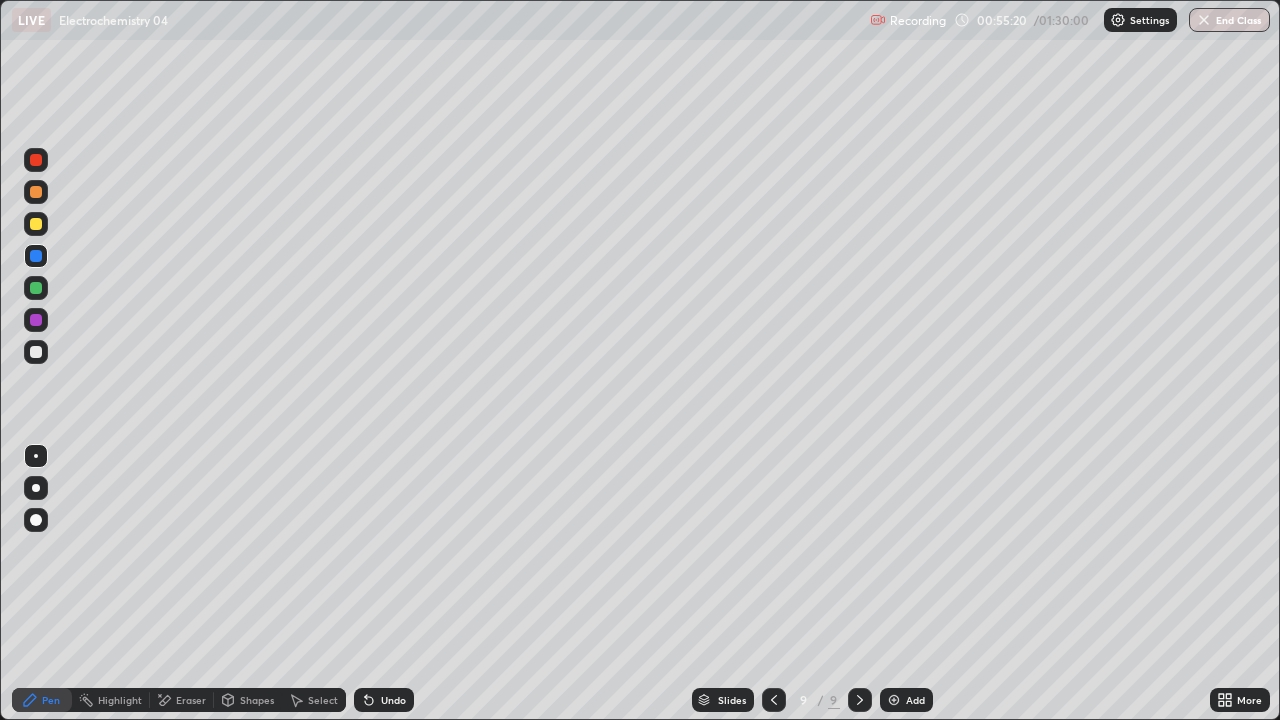 click at bounding box center (36, 224) 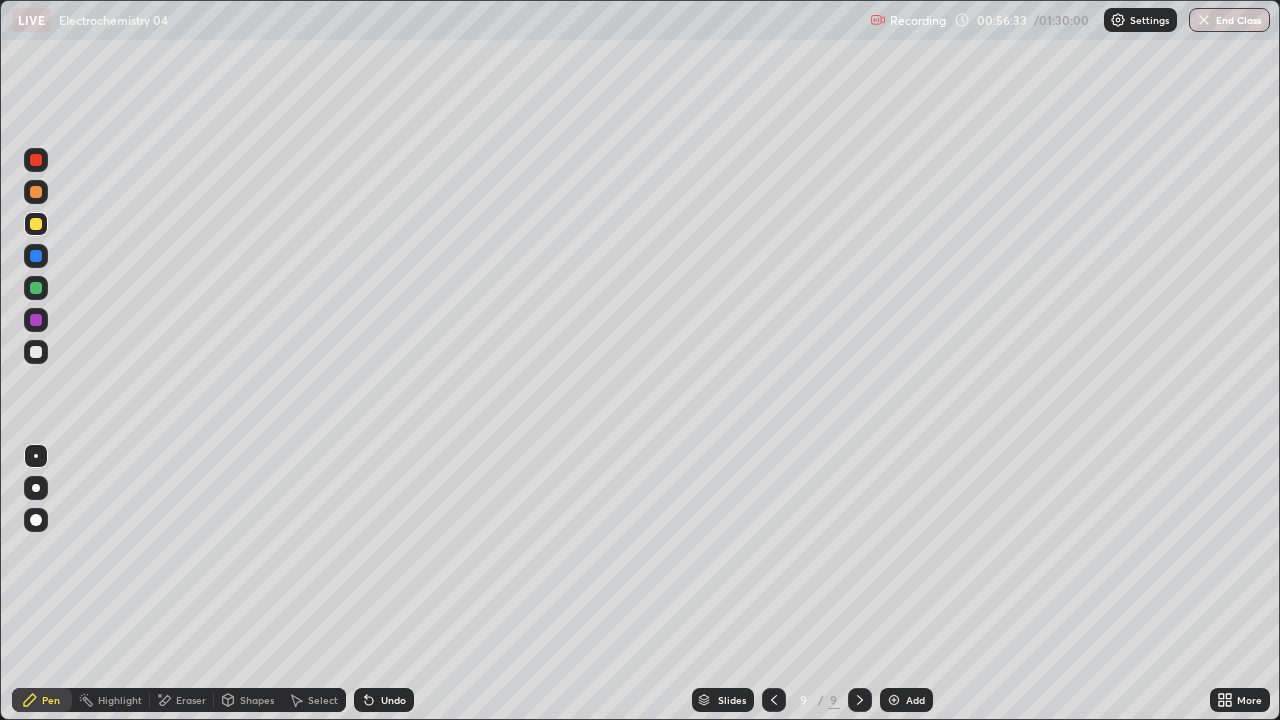 click at bounding box center [36, 352] 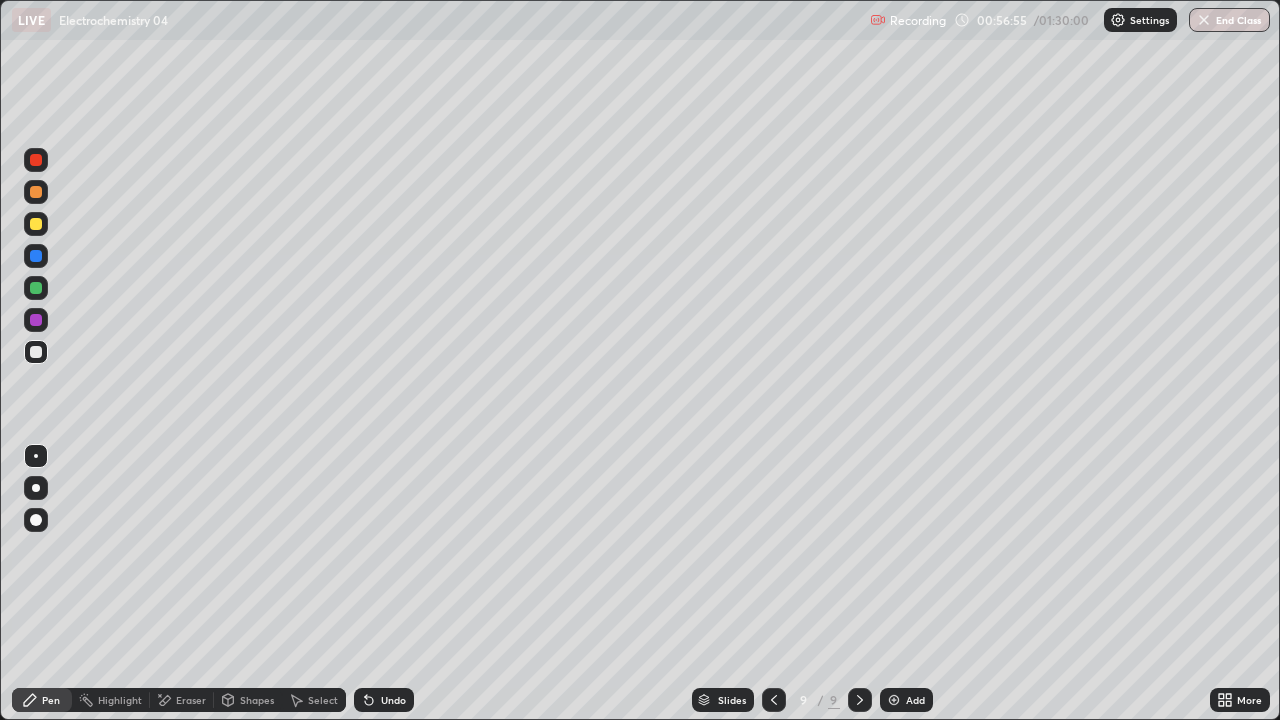 click on "Undo" at bounding box center [393, 700] 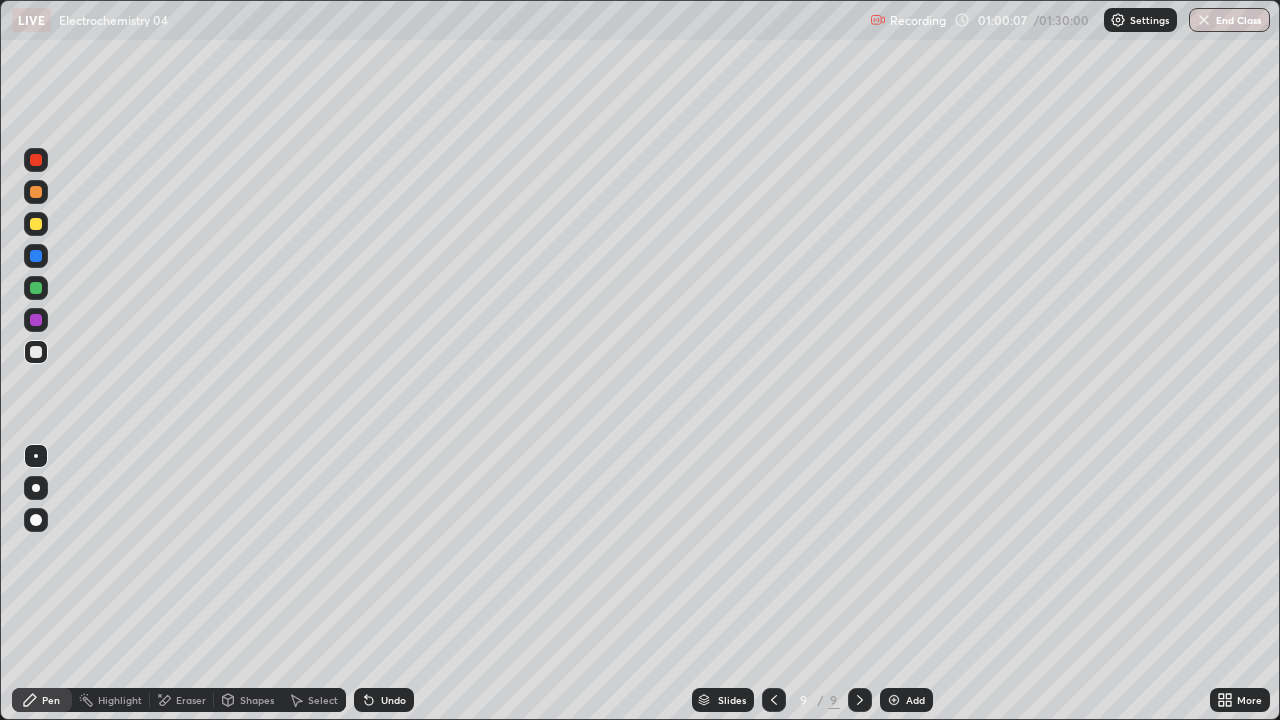 click on "Eraser" at bounding box center [191, 700] 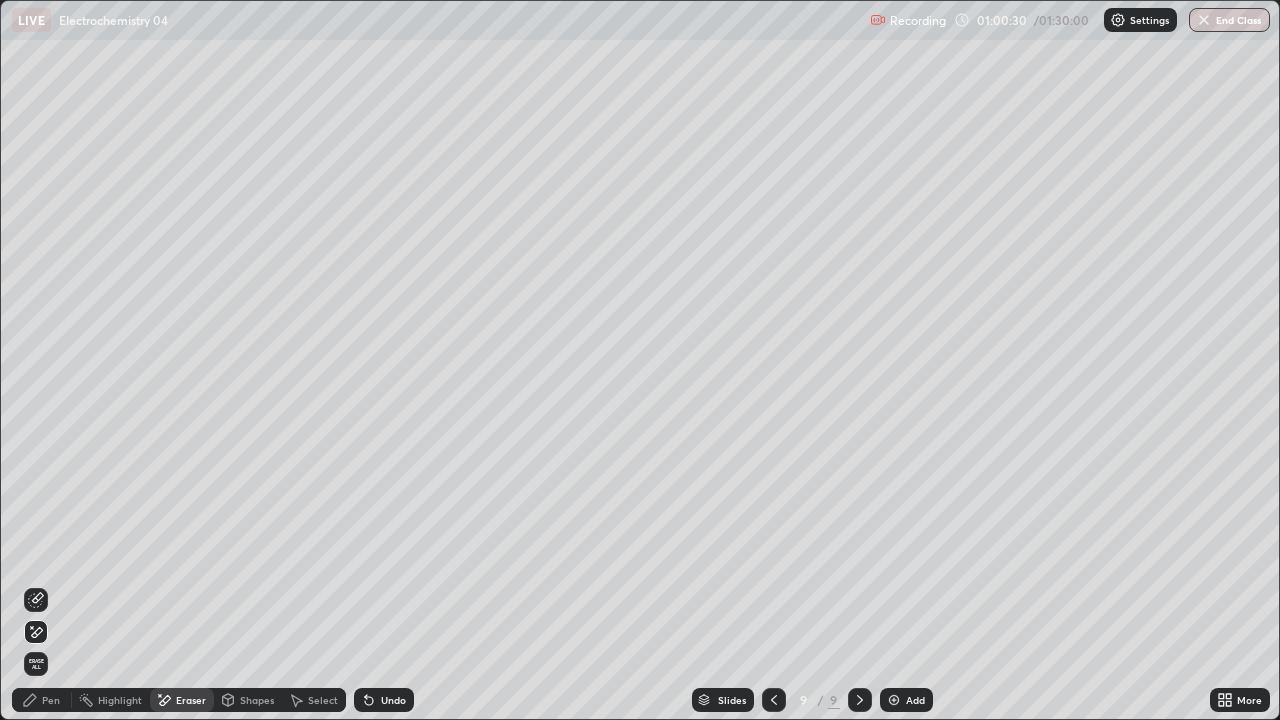 click on "Pen" at bounding box center [51, 700] 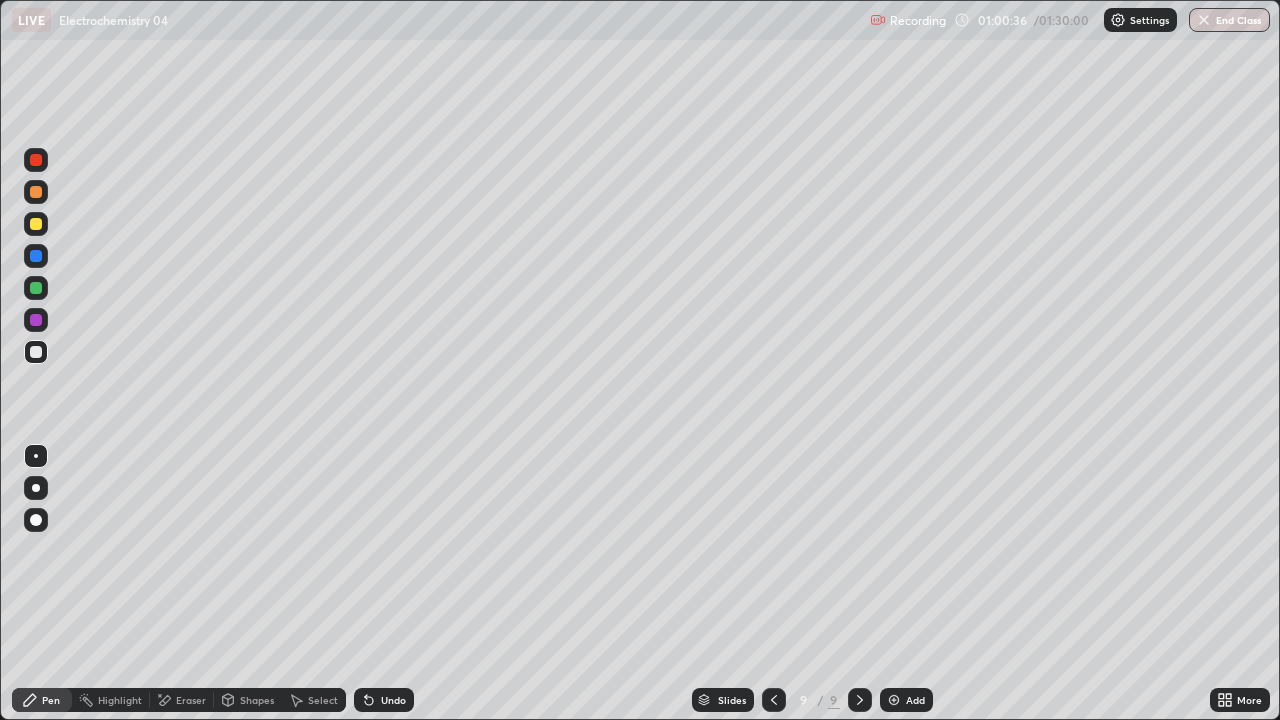 click at bounding box center [36, 224] 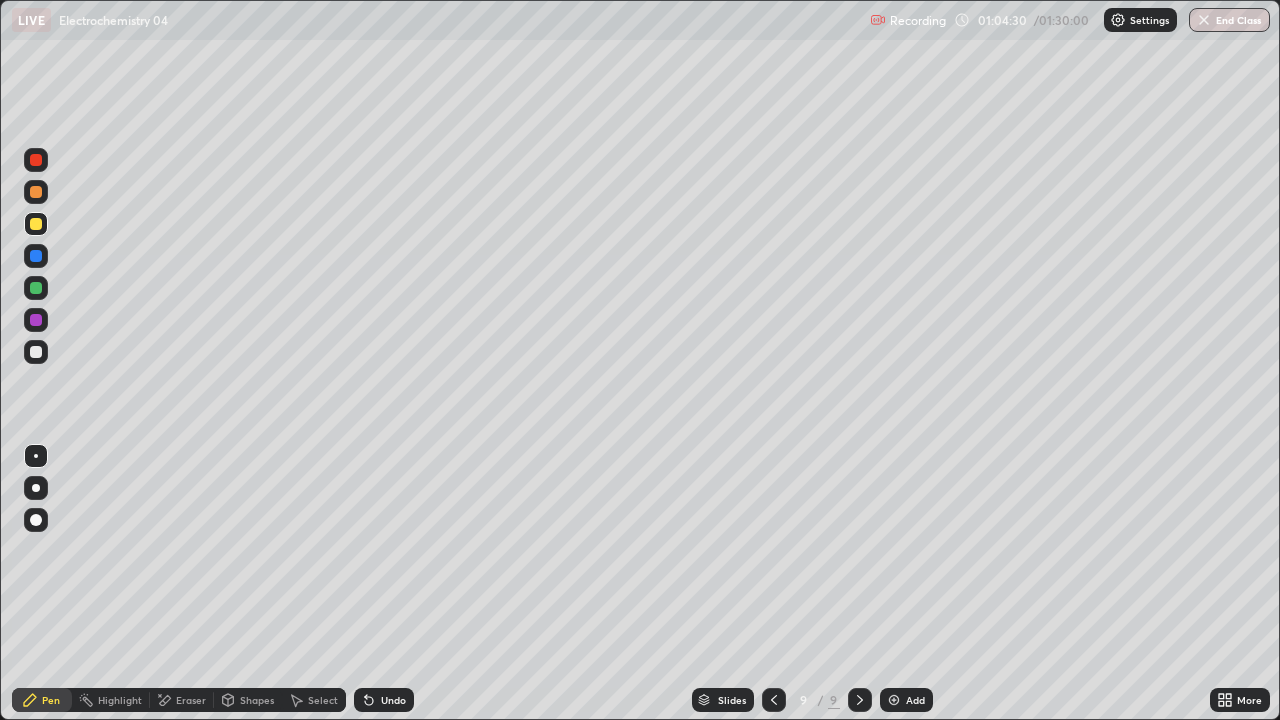 click at bounding box center (36, 352) 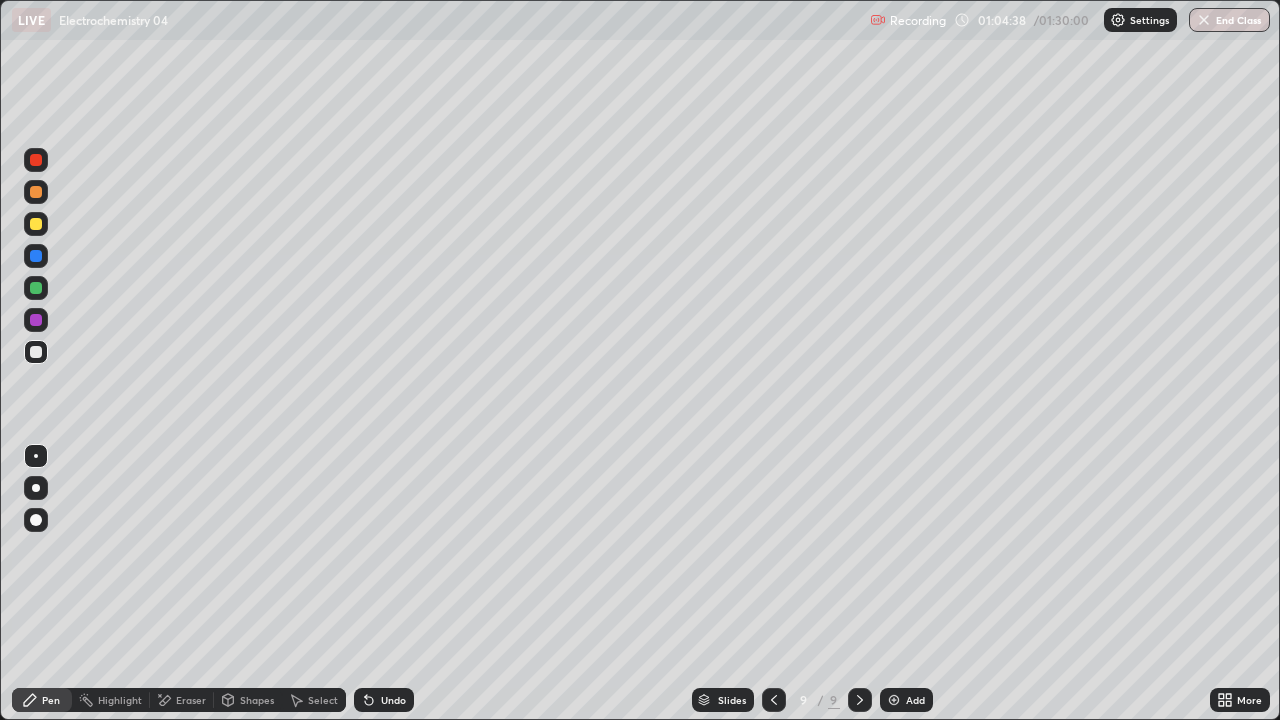 click 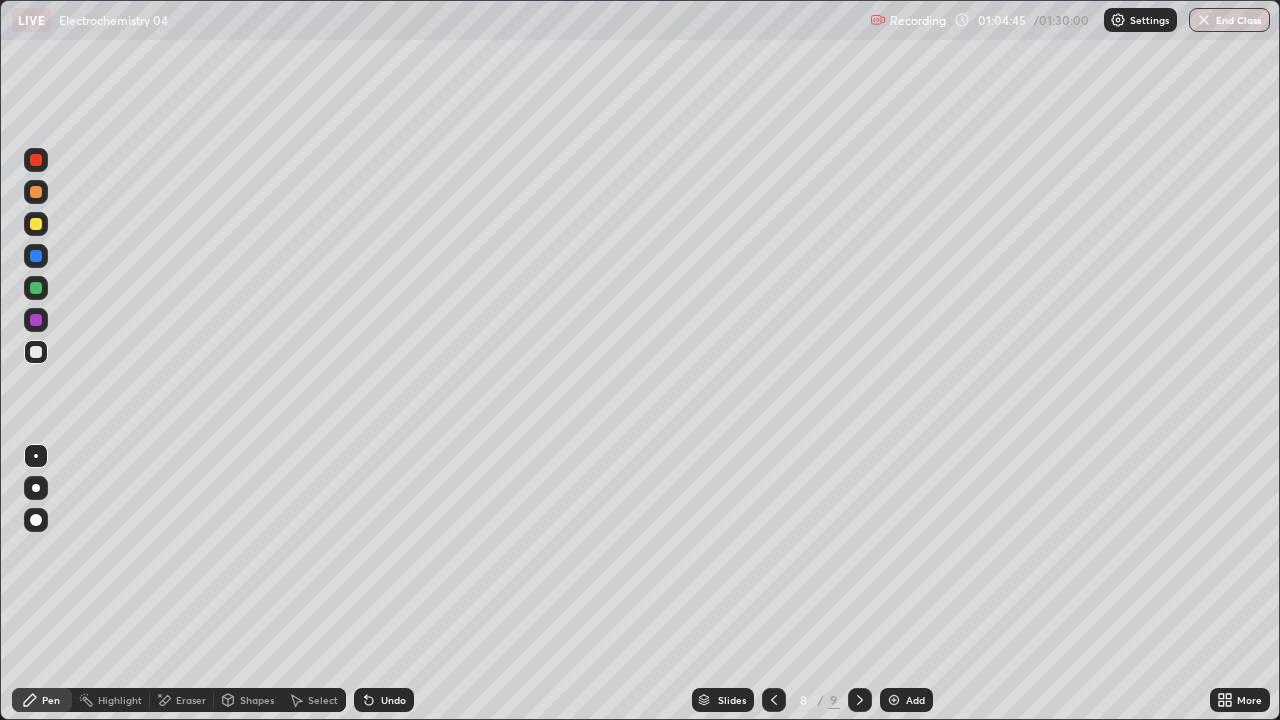 click 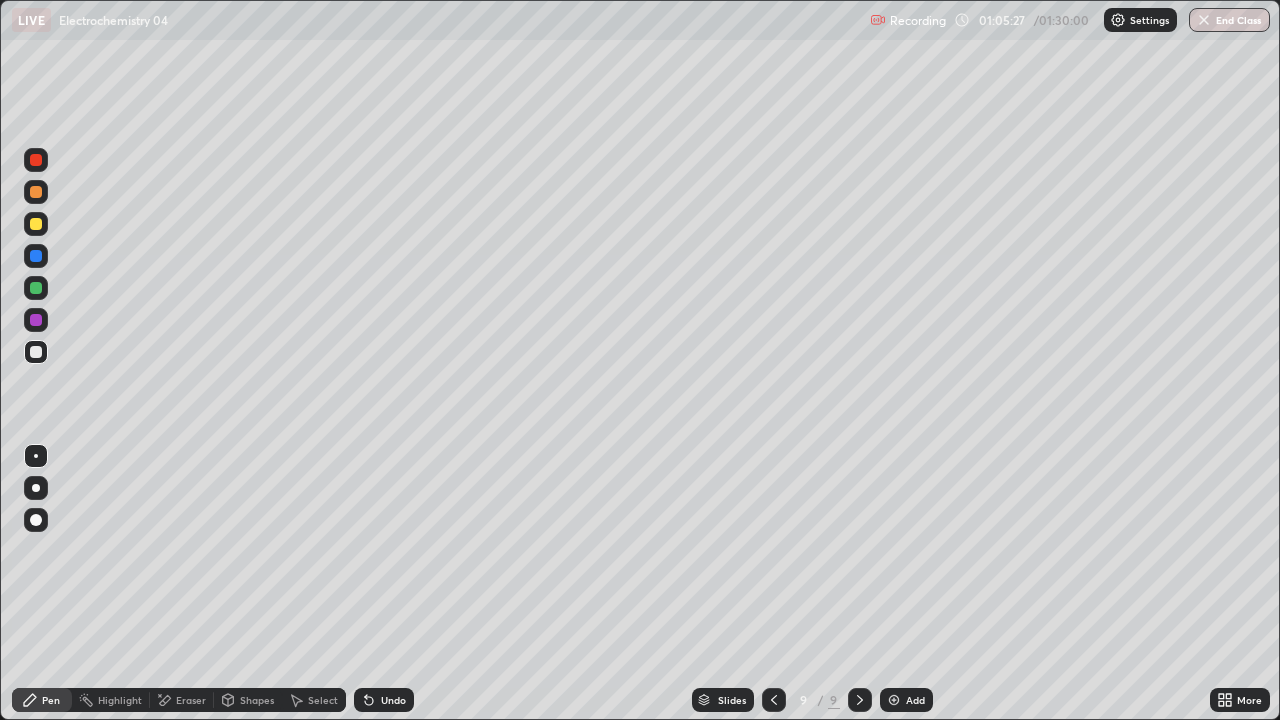 click 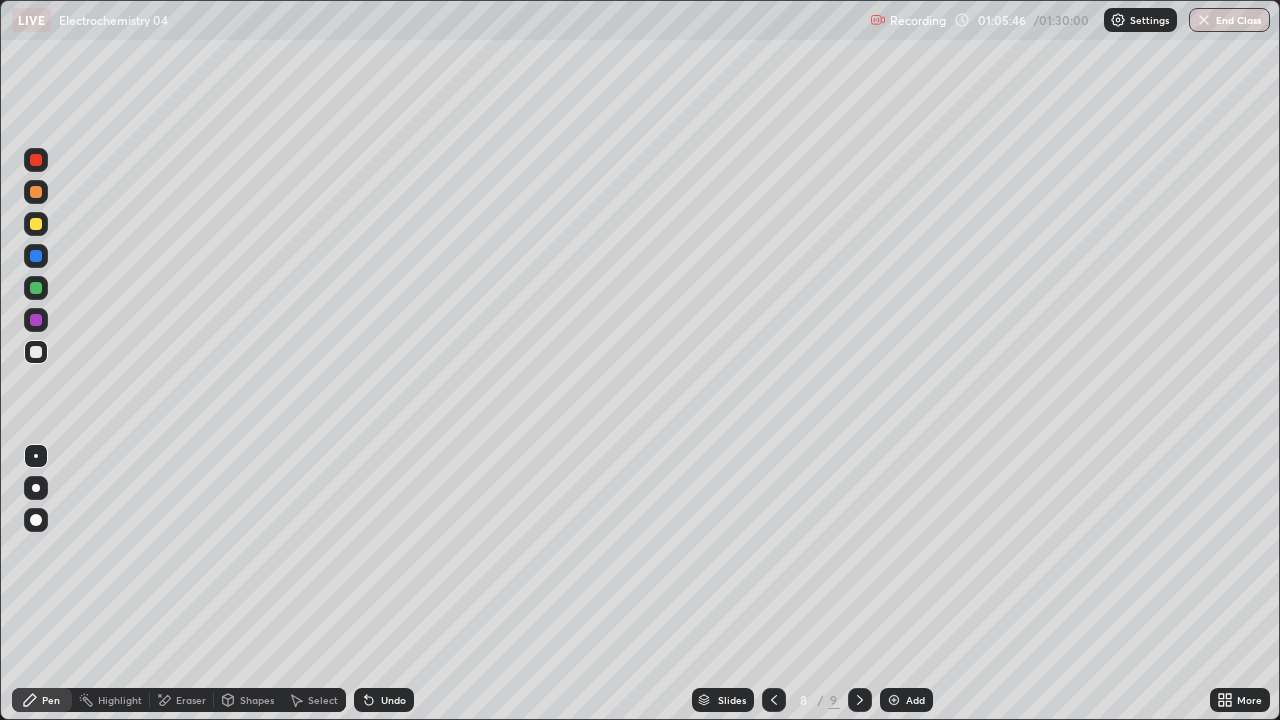 click 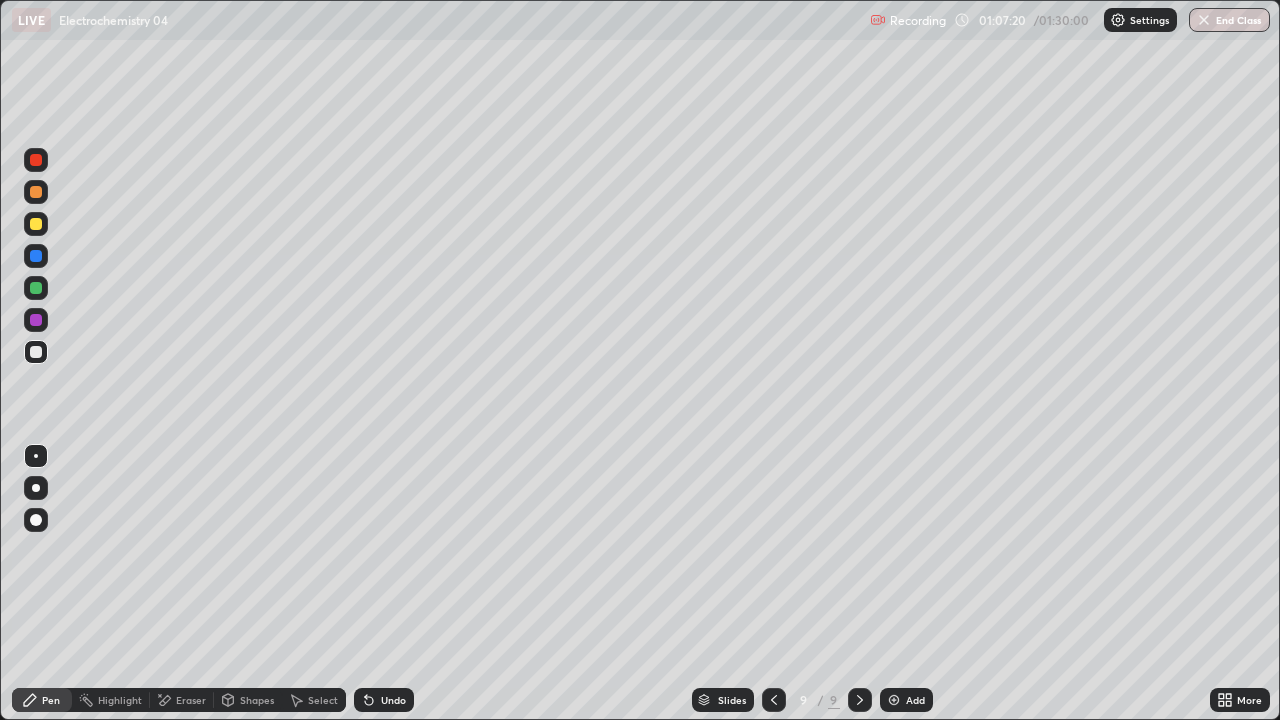click 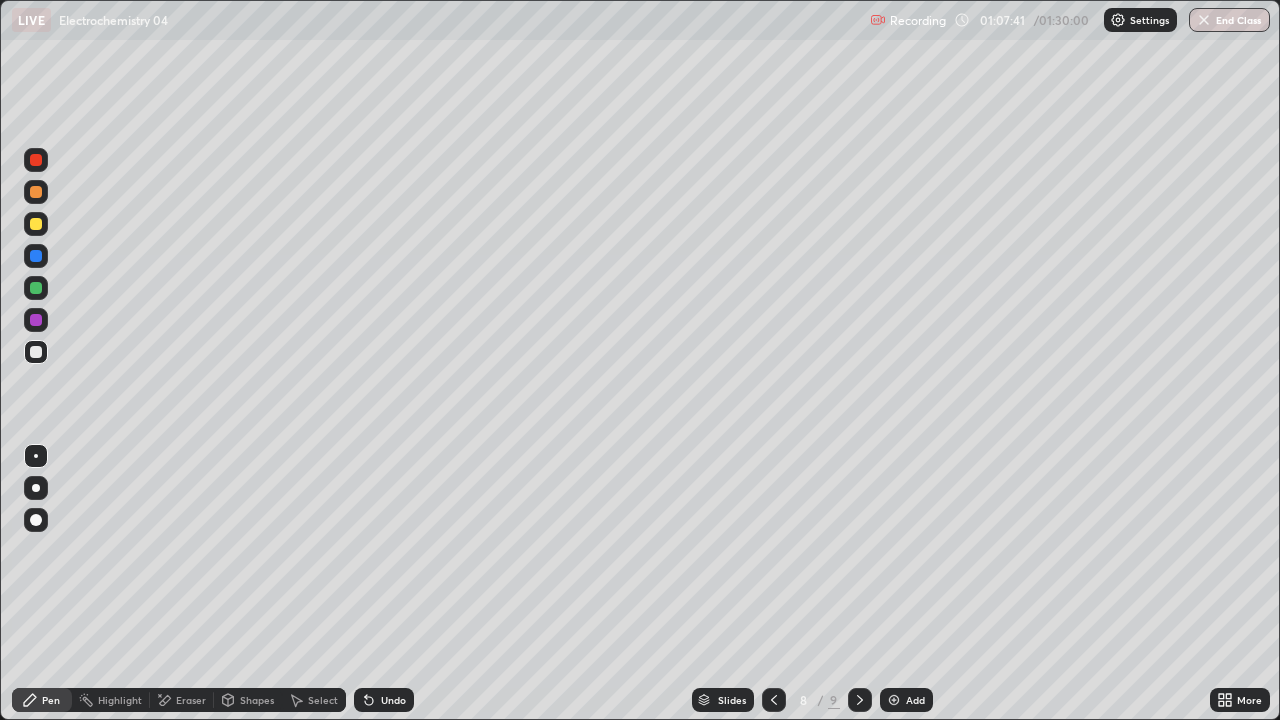 click 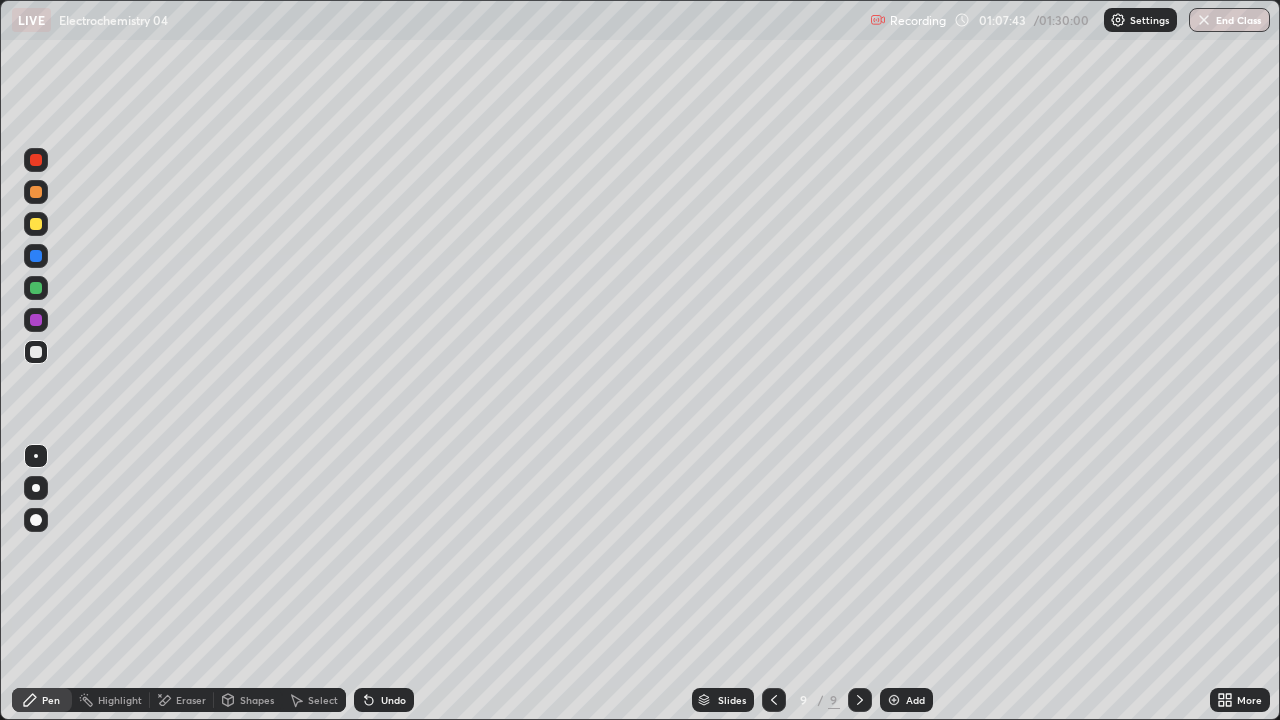 click at bounding box center (894, 700) 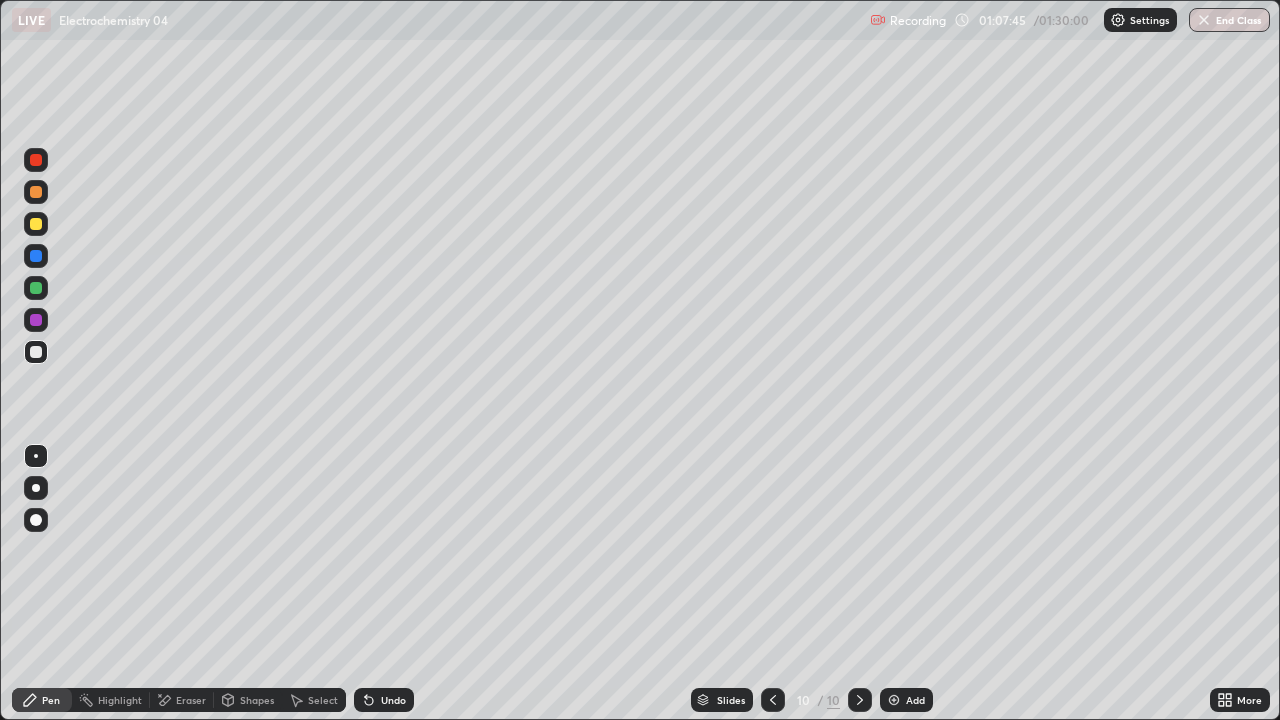click at bounding box center (36, 224) 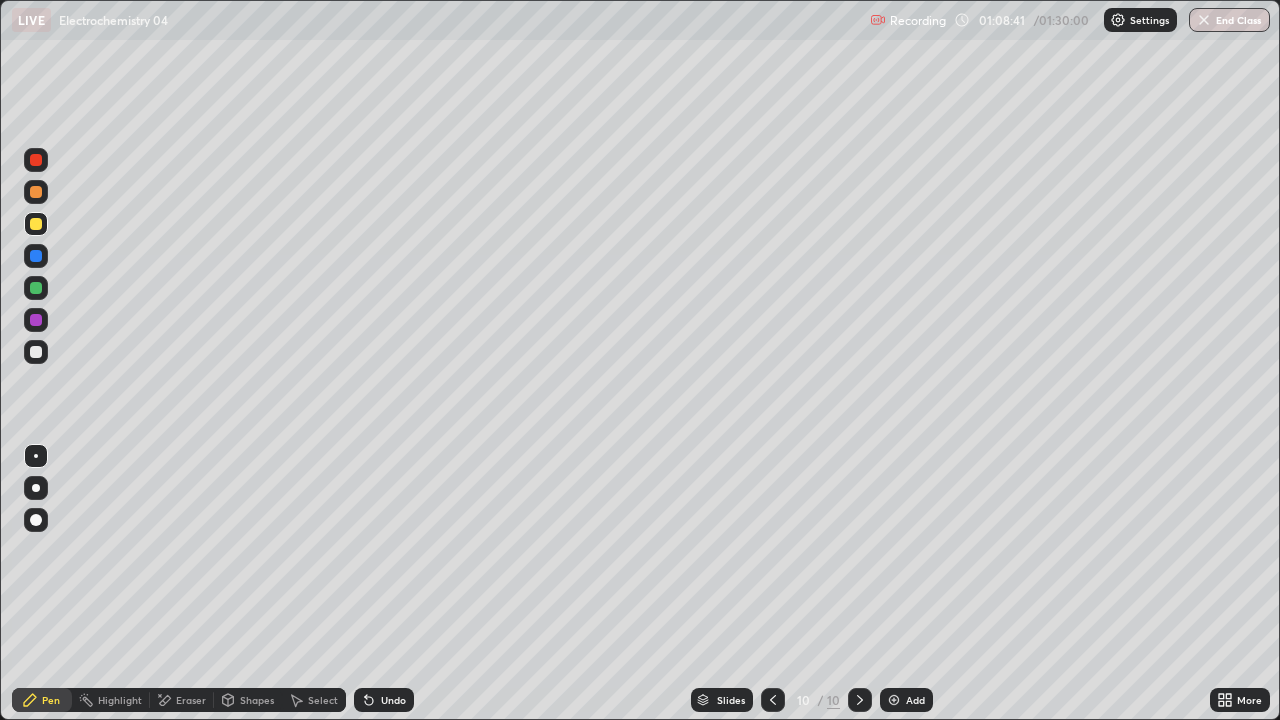 click at bounding box center [36, 352] 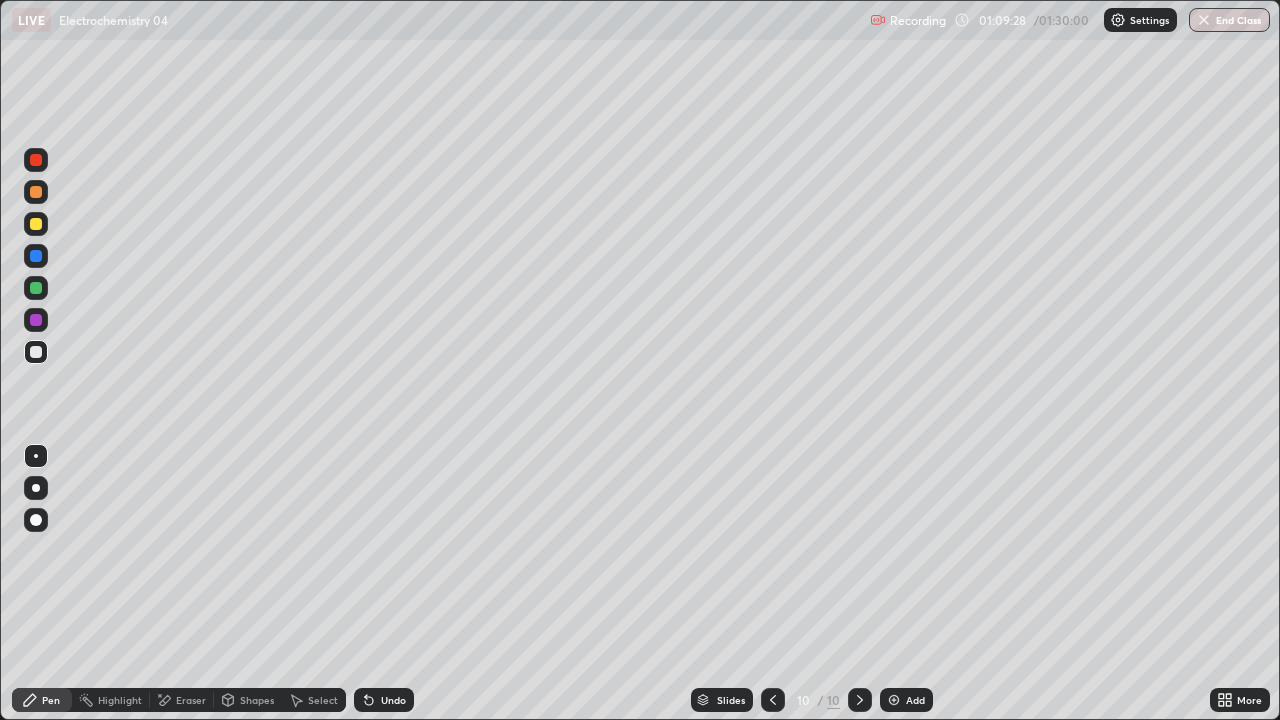 click on "Undo" at bounding box center [393, 700] 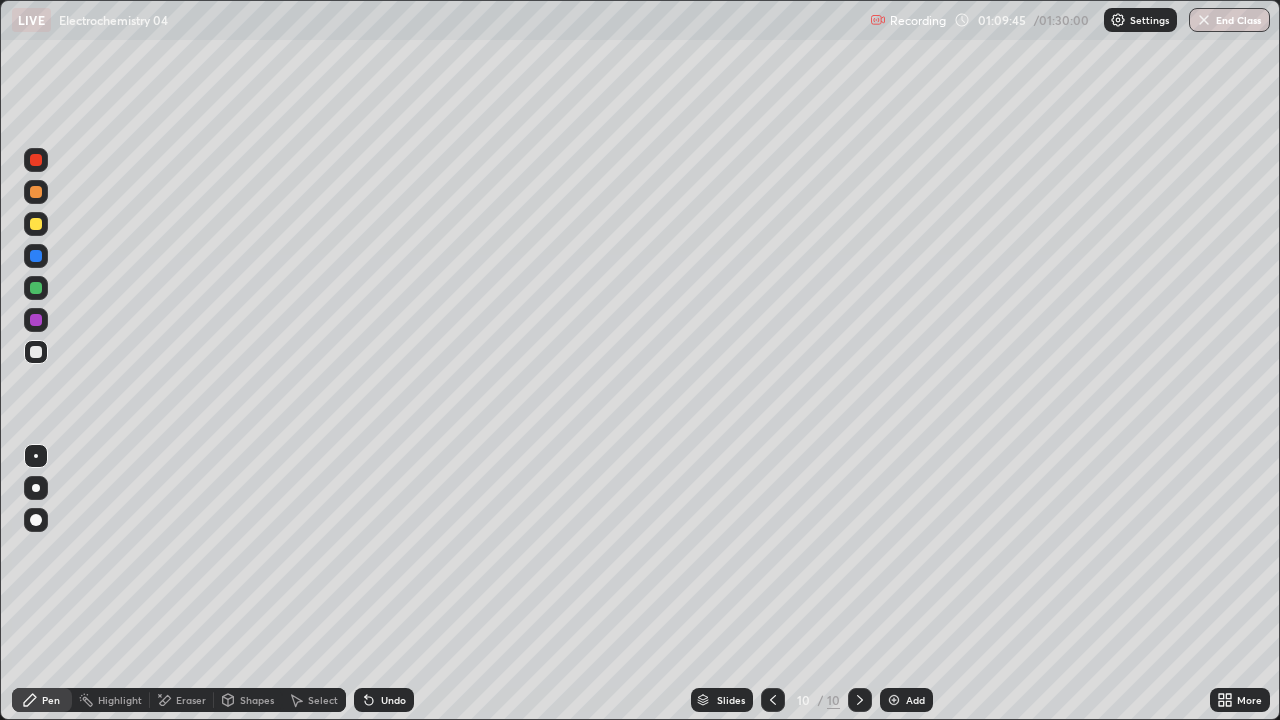 click at bounding box center (36, 224) 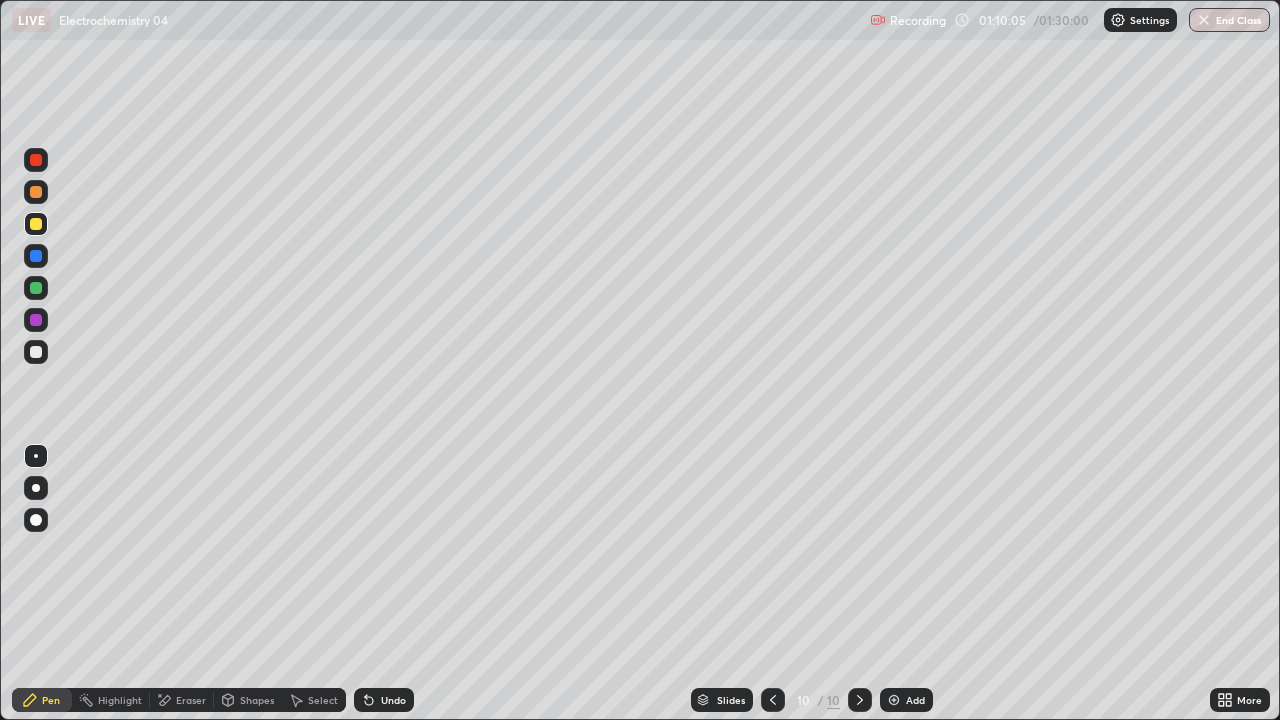 click at bounding box center [36, 352] 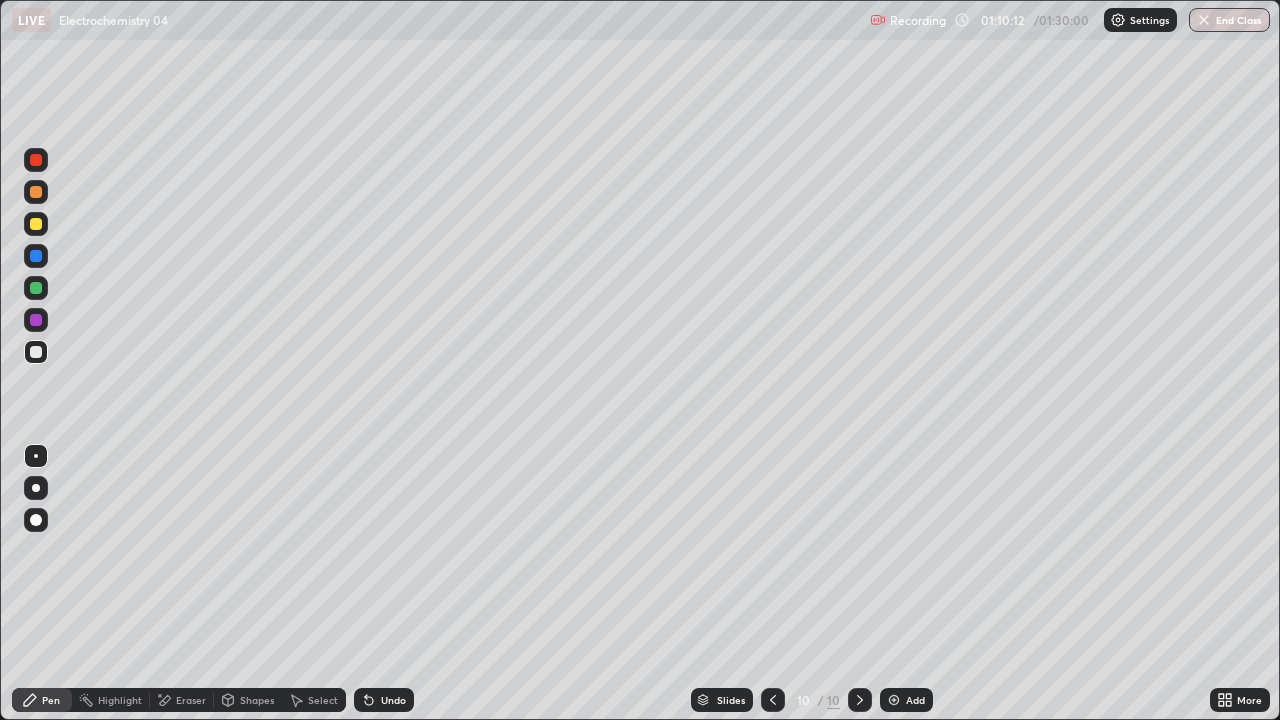 click 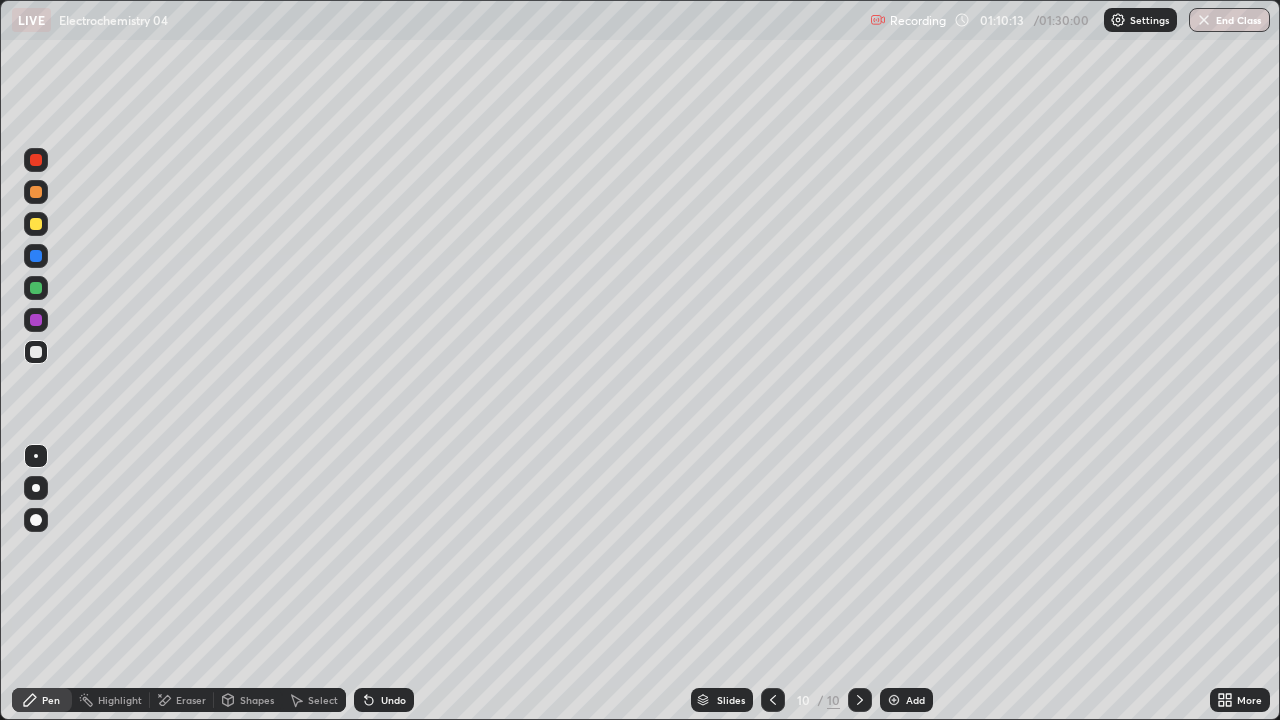 click 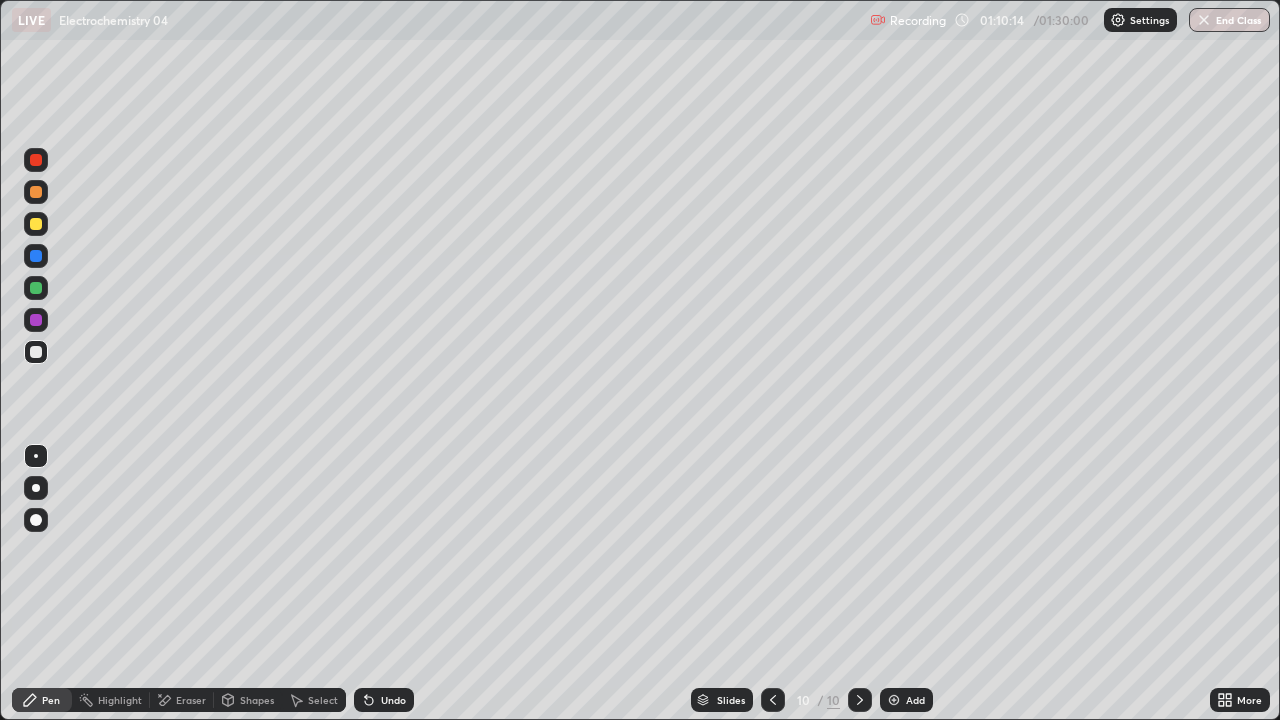 click 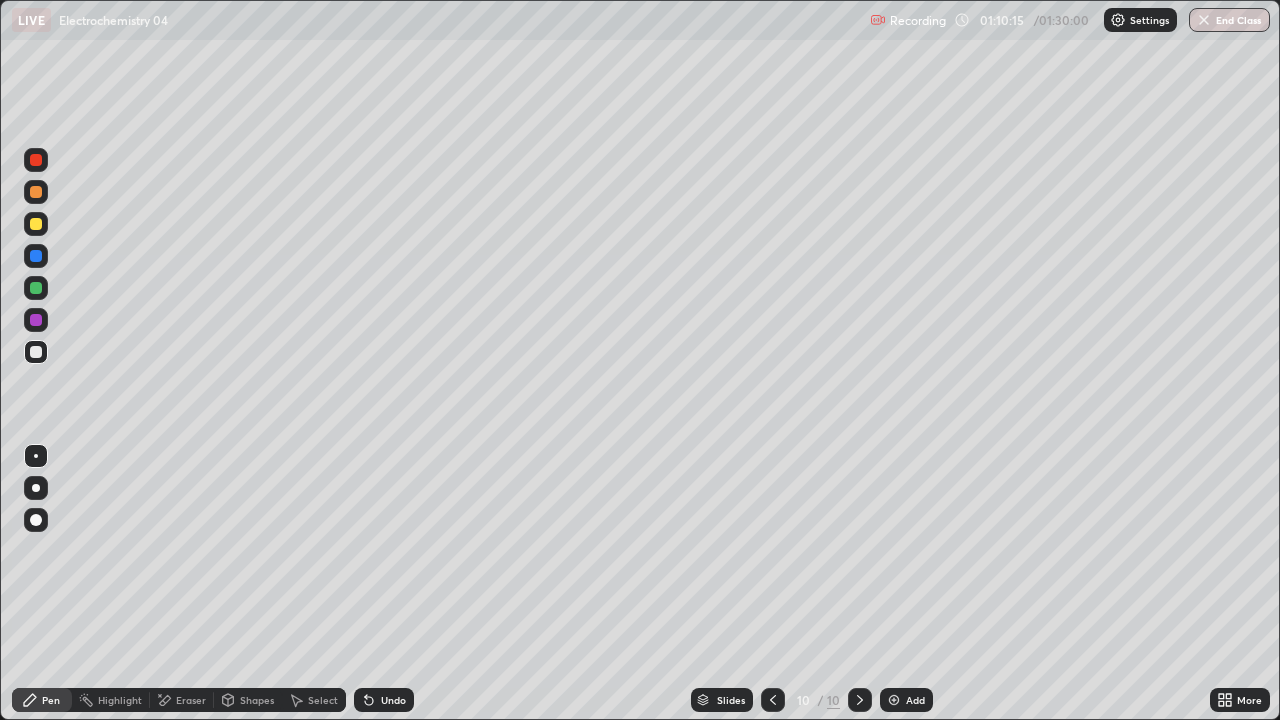 click at bounding box center [36, 288] 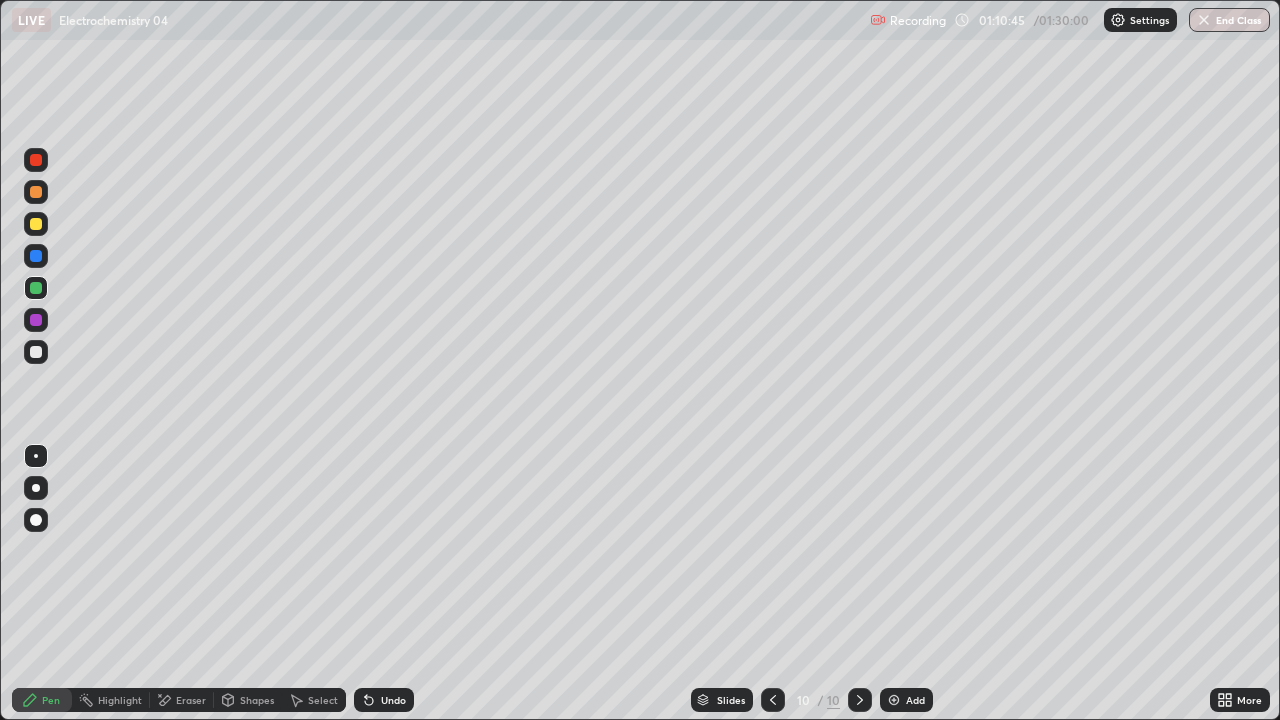 click at bounding box center [36, 352] 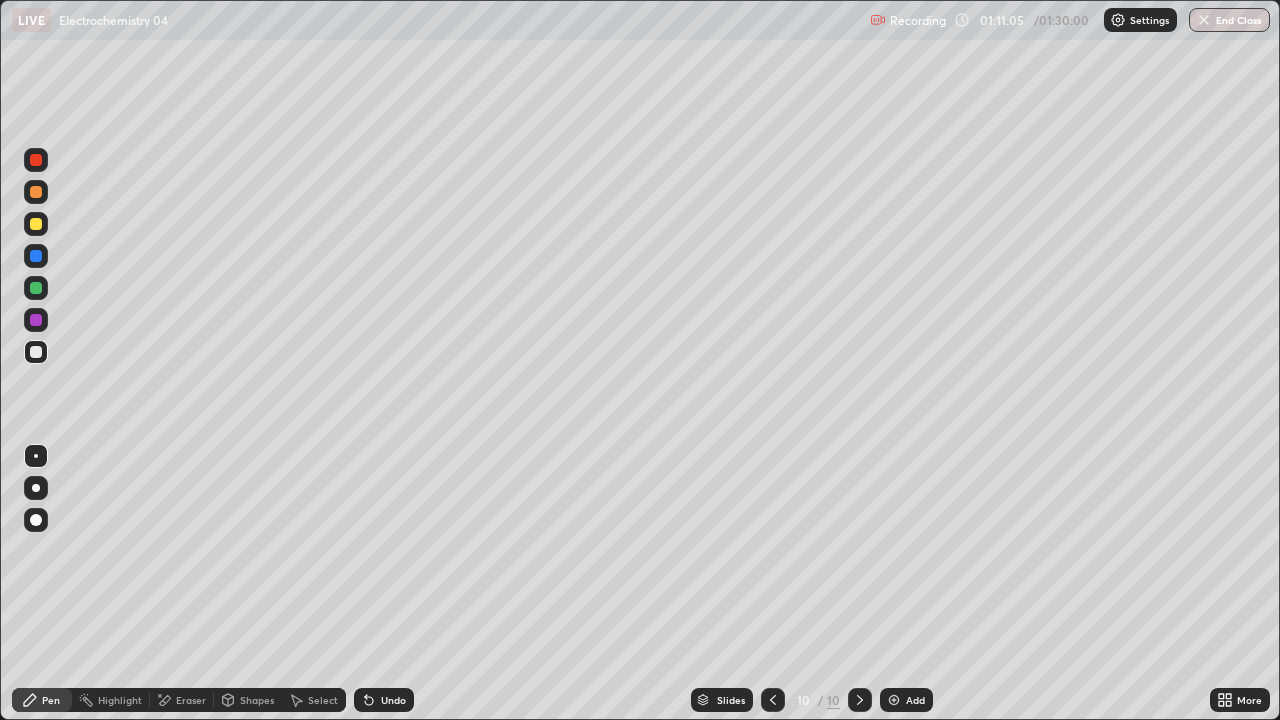 click 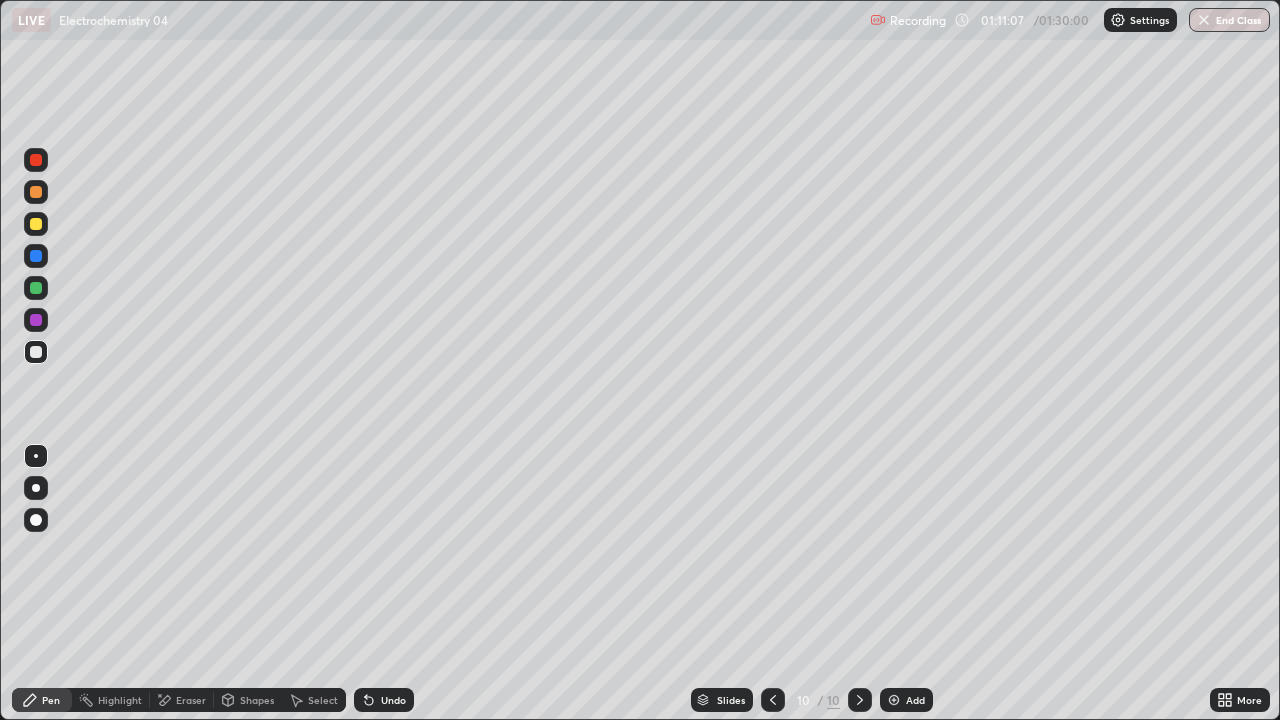 click on "Undo" at bounding box center [384, 700] 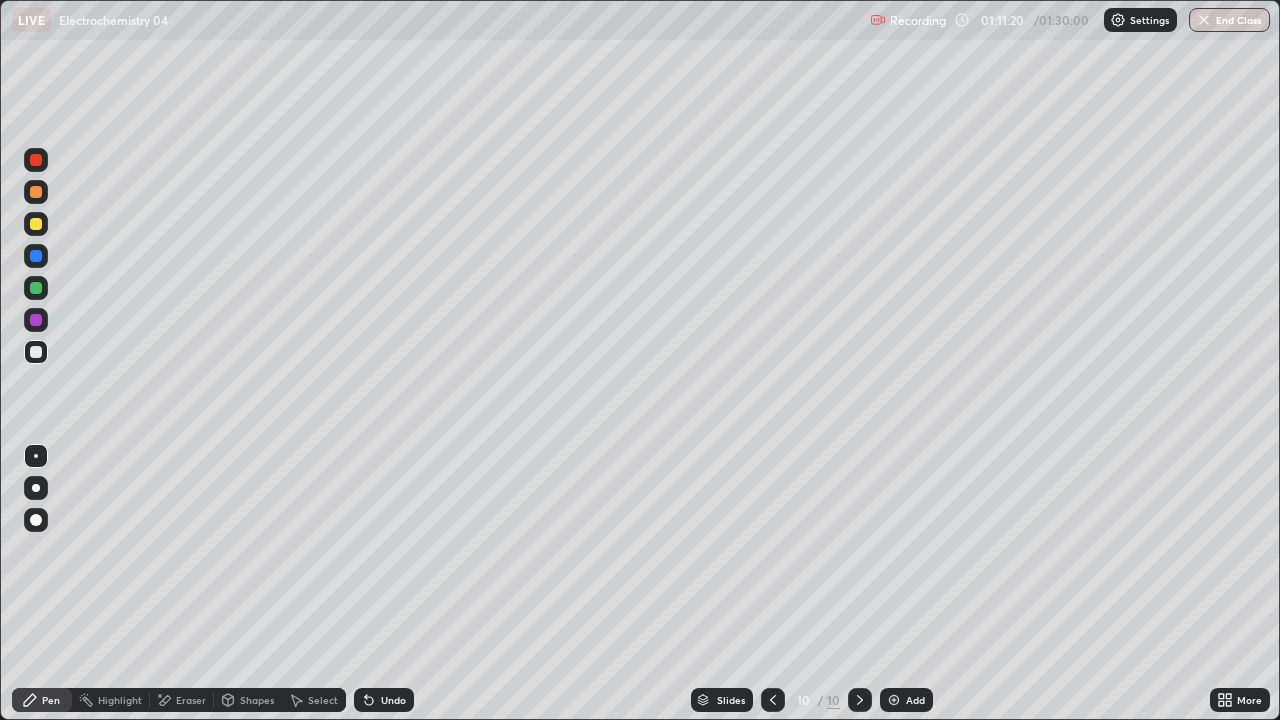 click on "Eraser" at bounding box center [182, 700] 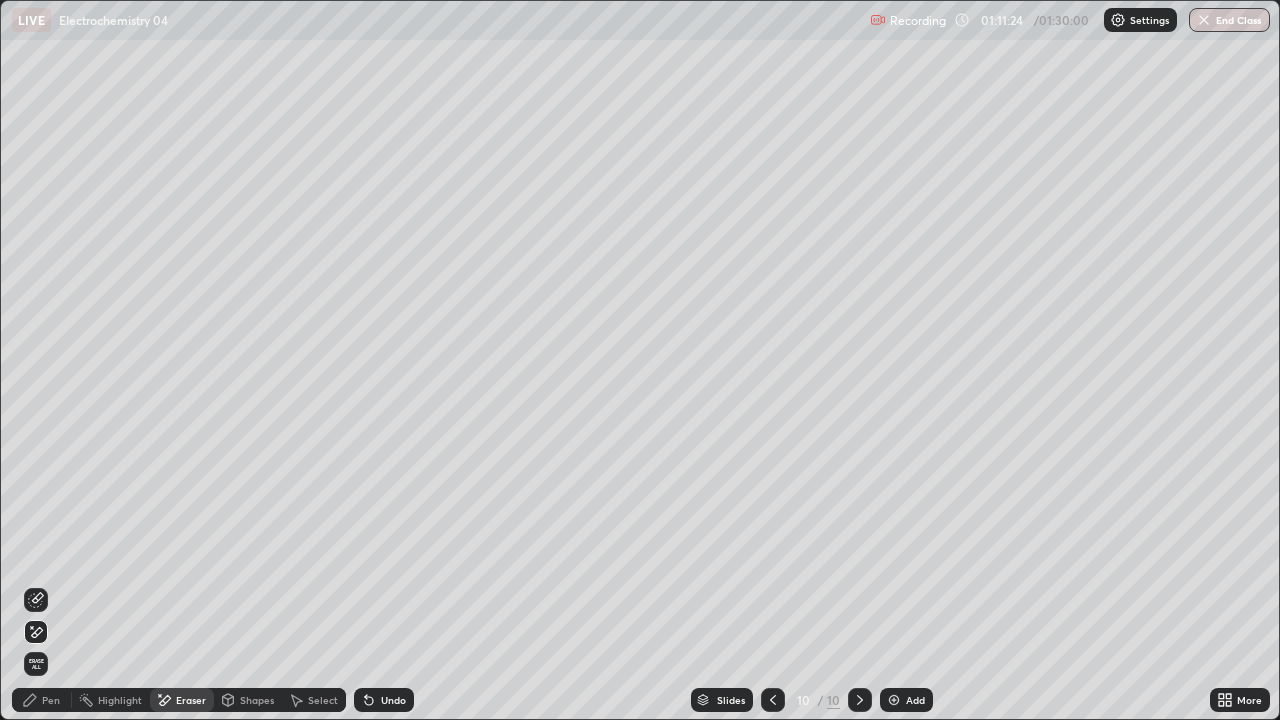 click on "Pen" at bounding box center [51, 700] 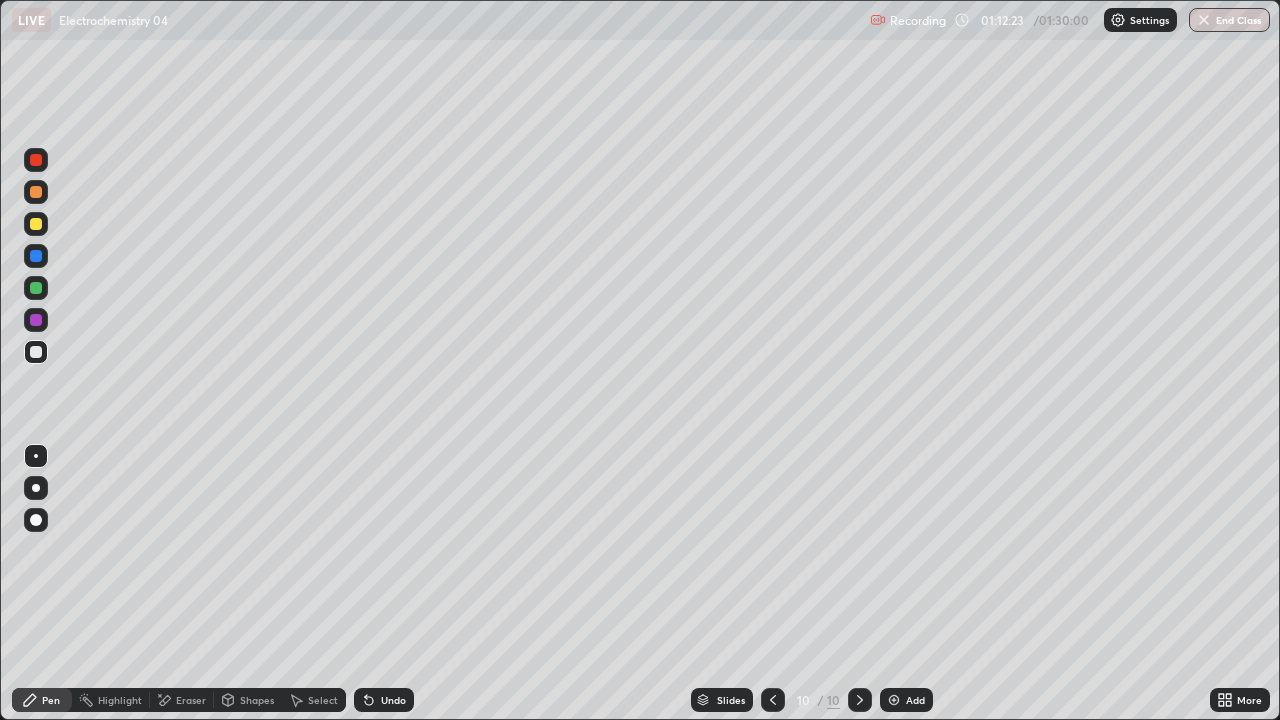 click at bounding box center (36, 352) 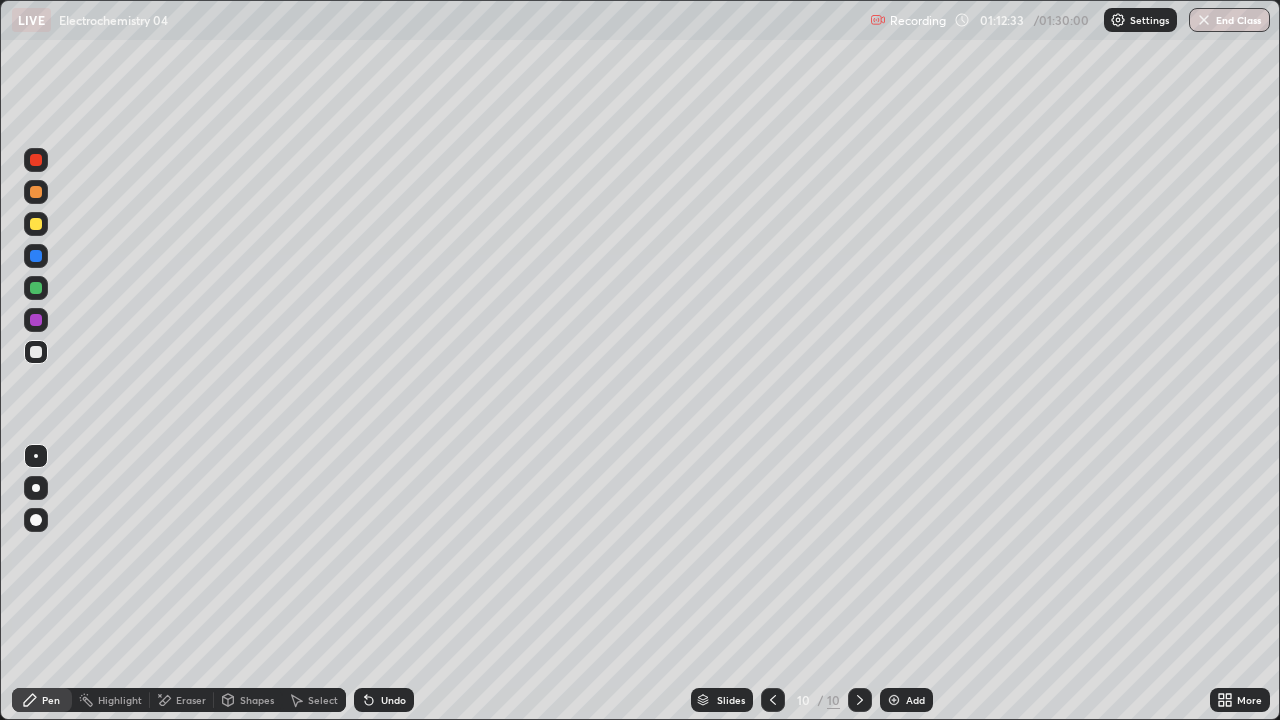 click 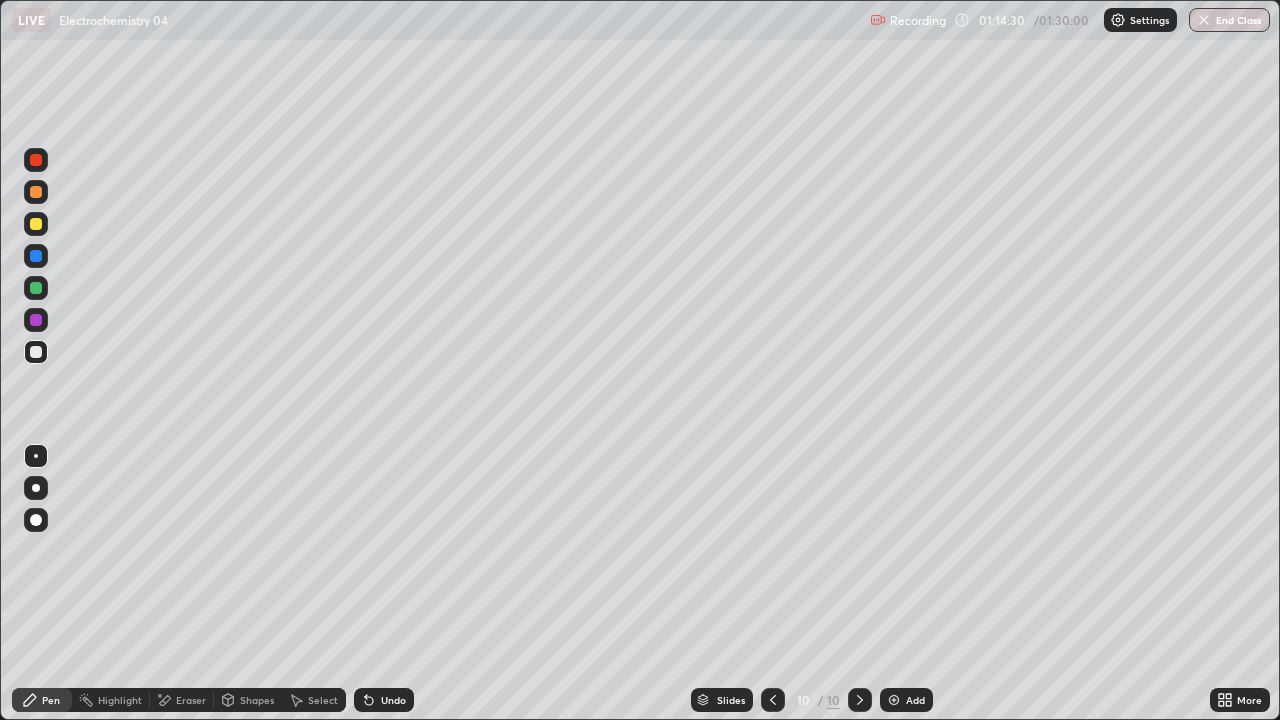 click at bounding box center [36, 288] 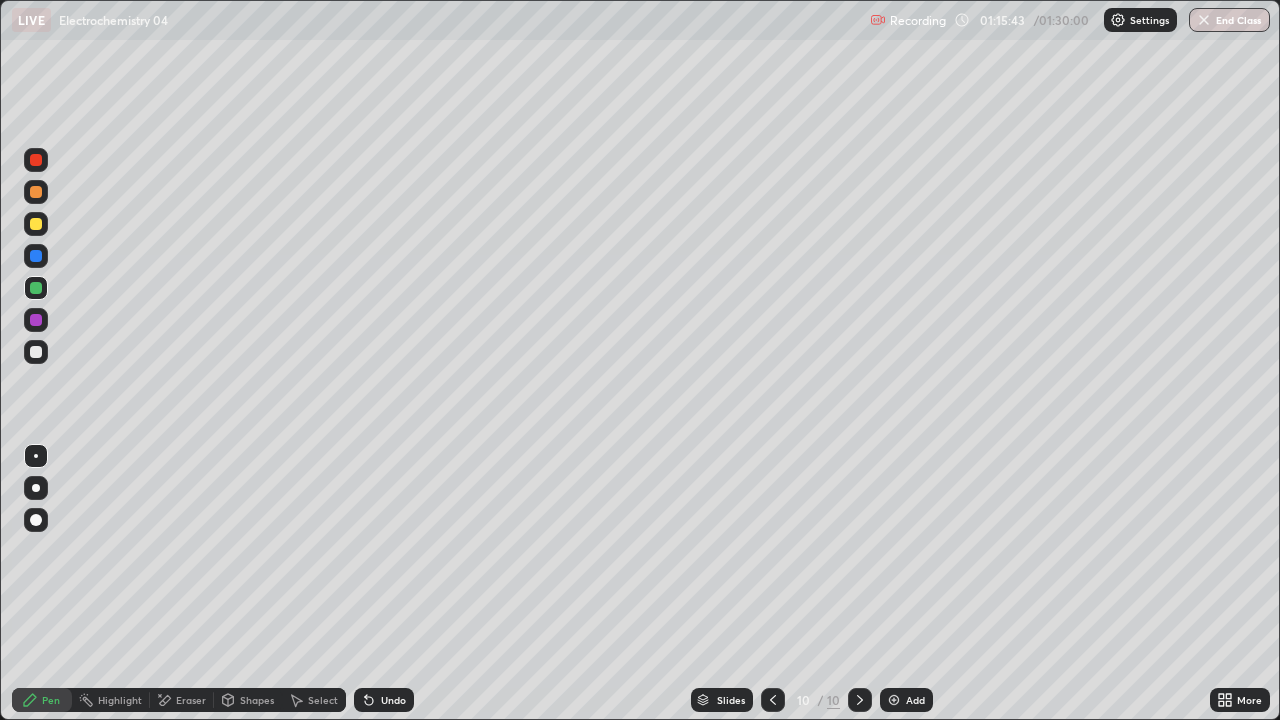 click at bounding box center (36, 352) 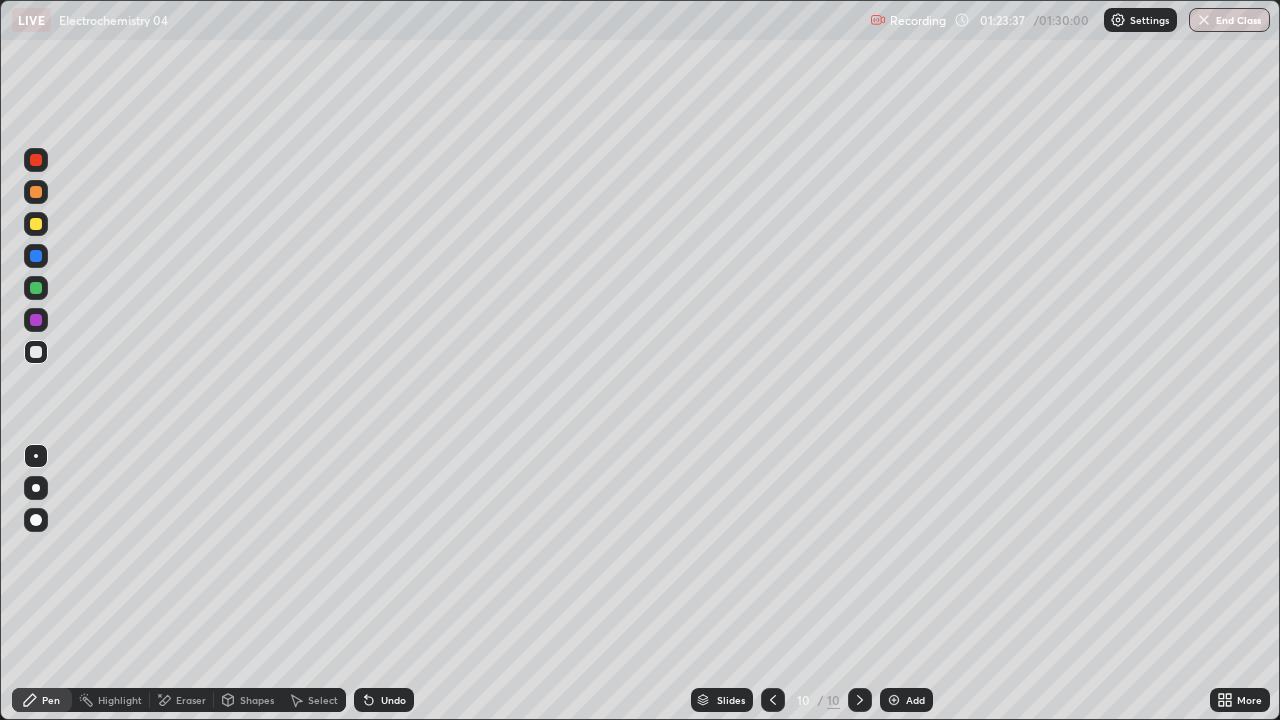 click on "End Class" at bounding box center [1229, 20] 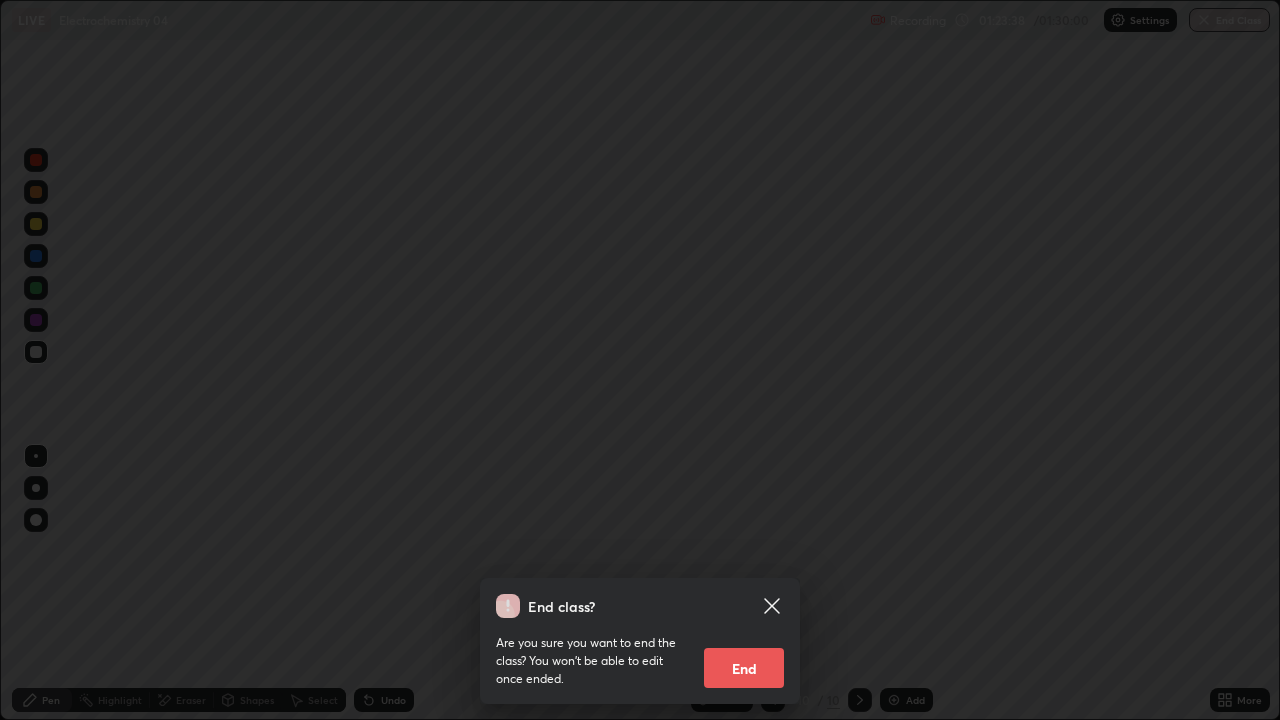 click on "End" at bounding box center [744, 668] 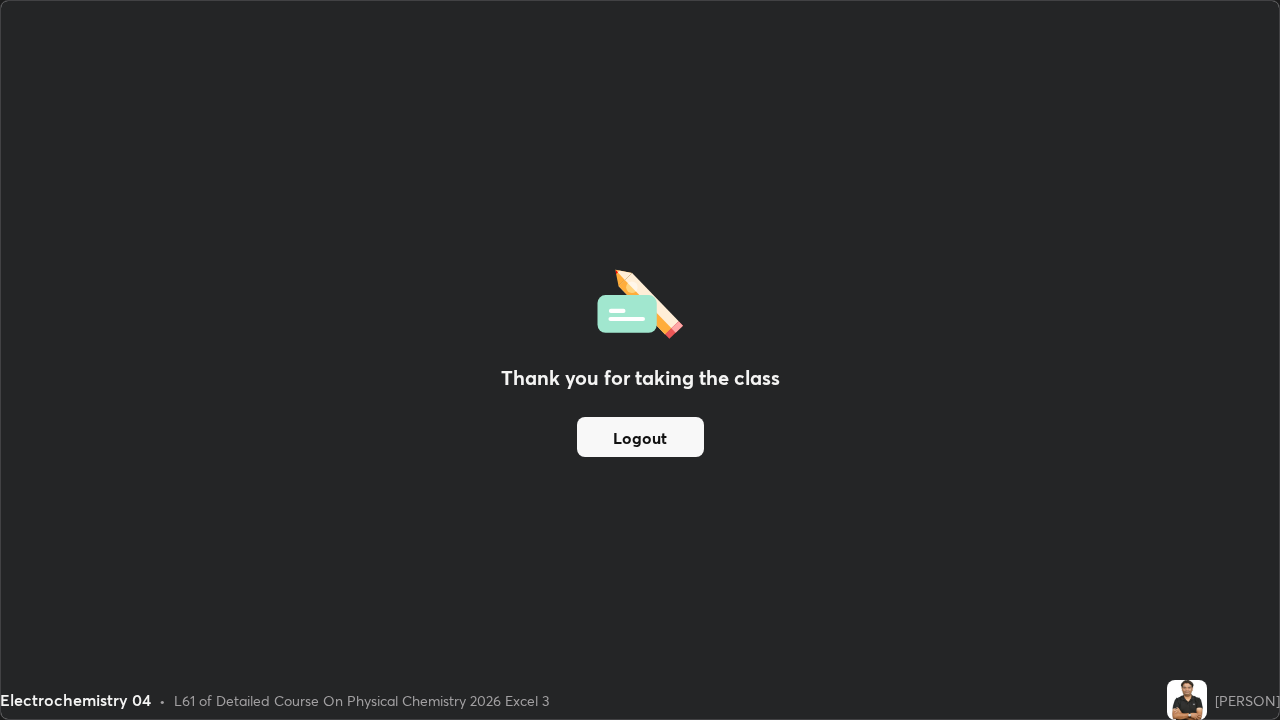 click on "Logout" at bounding box center [640, 437] 